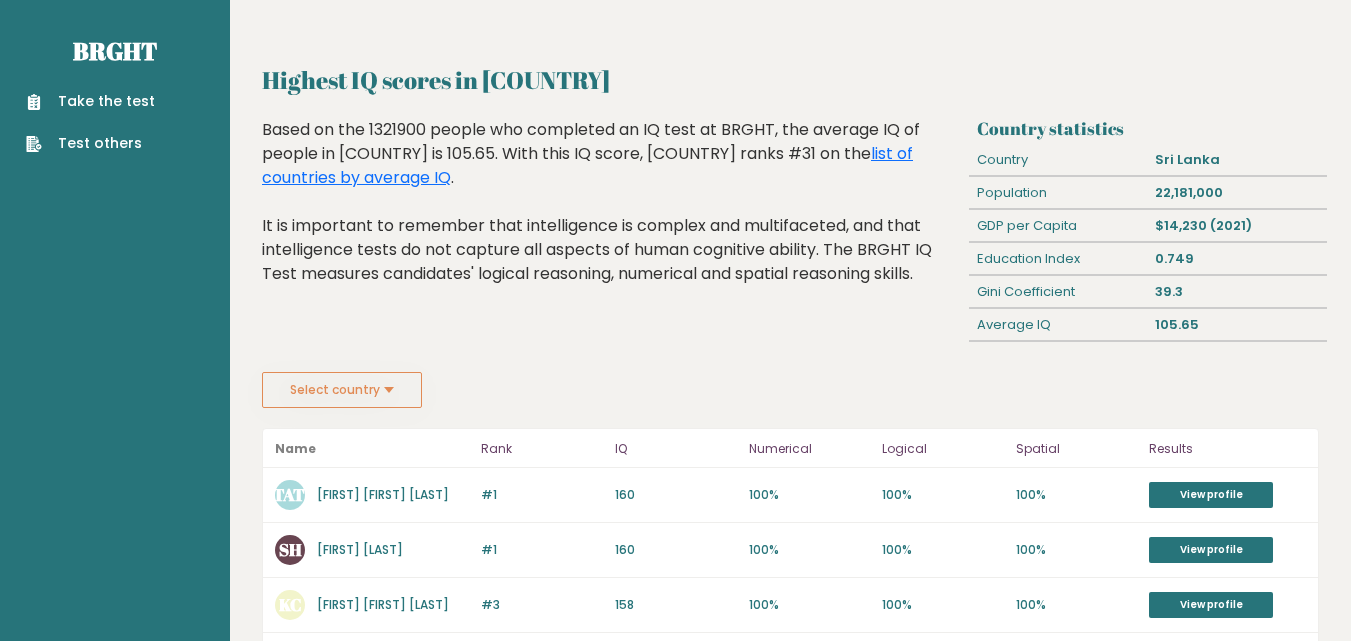 click on "Take the test" at bounding box center (90, 101) 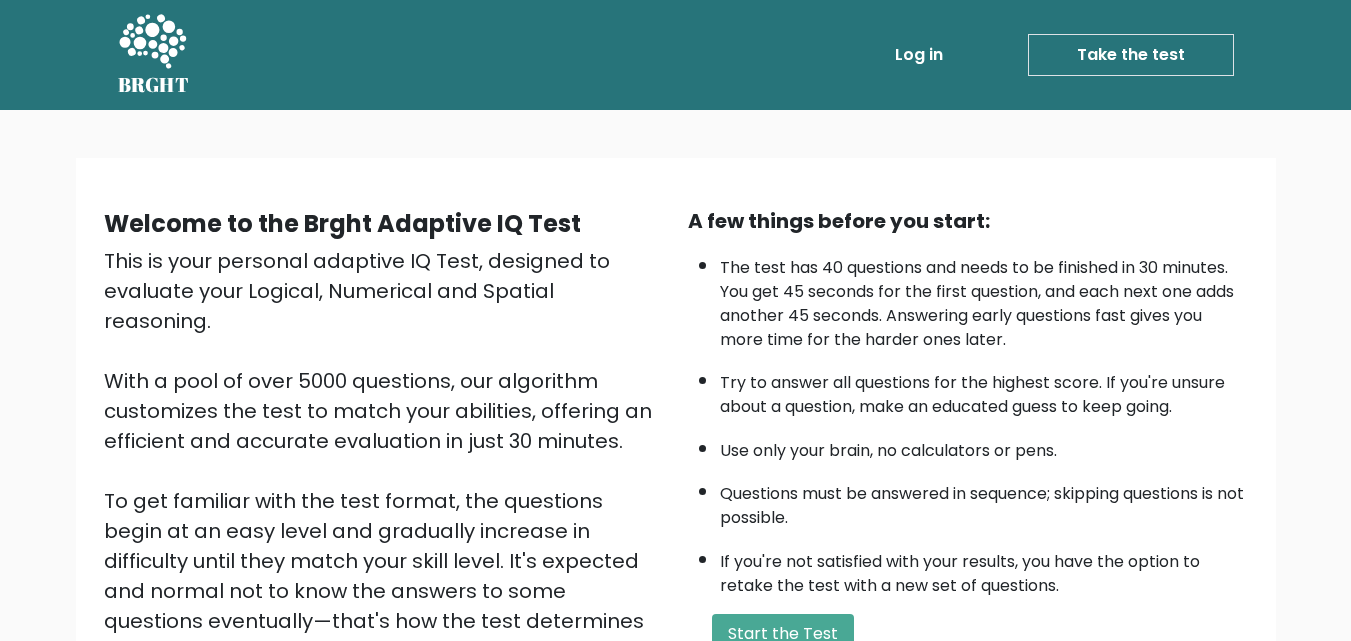 scroll, scrollTop: 275, scrollLeft: 0, axis: vertical 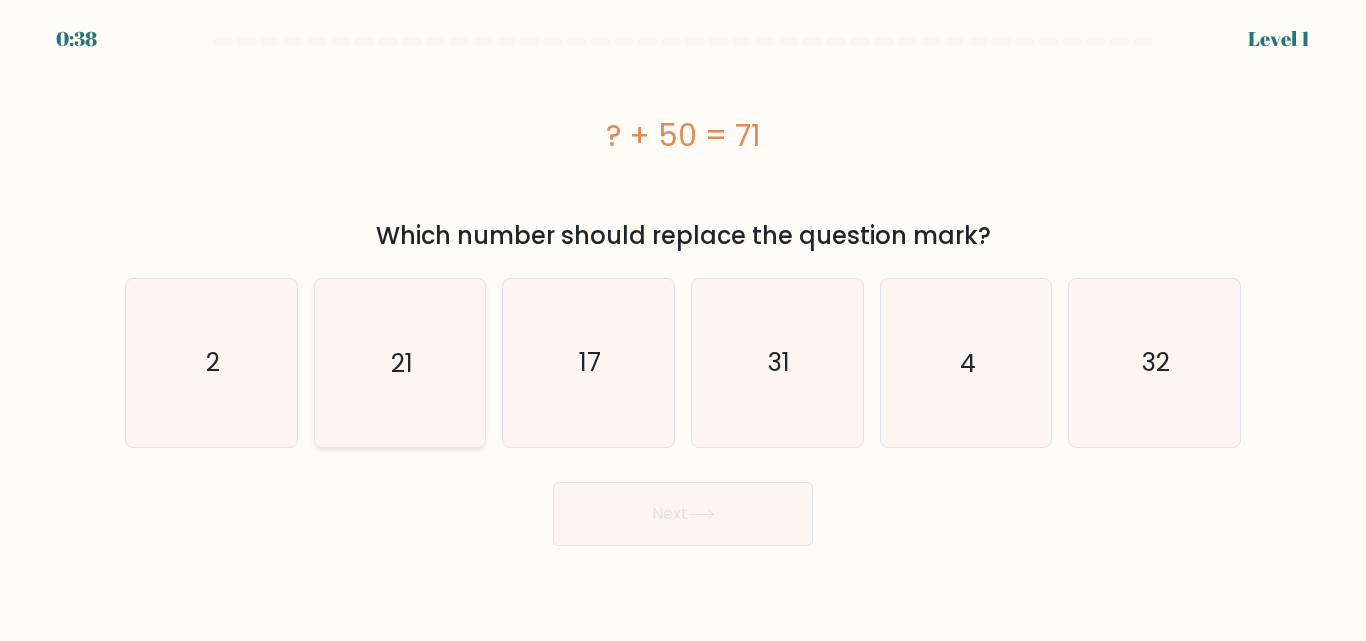 click on "21" at bounding box center [399, 362] 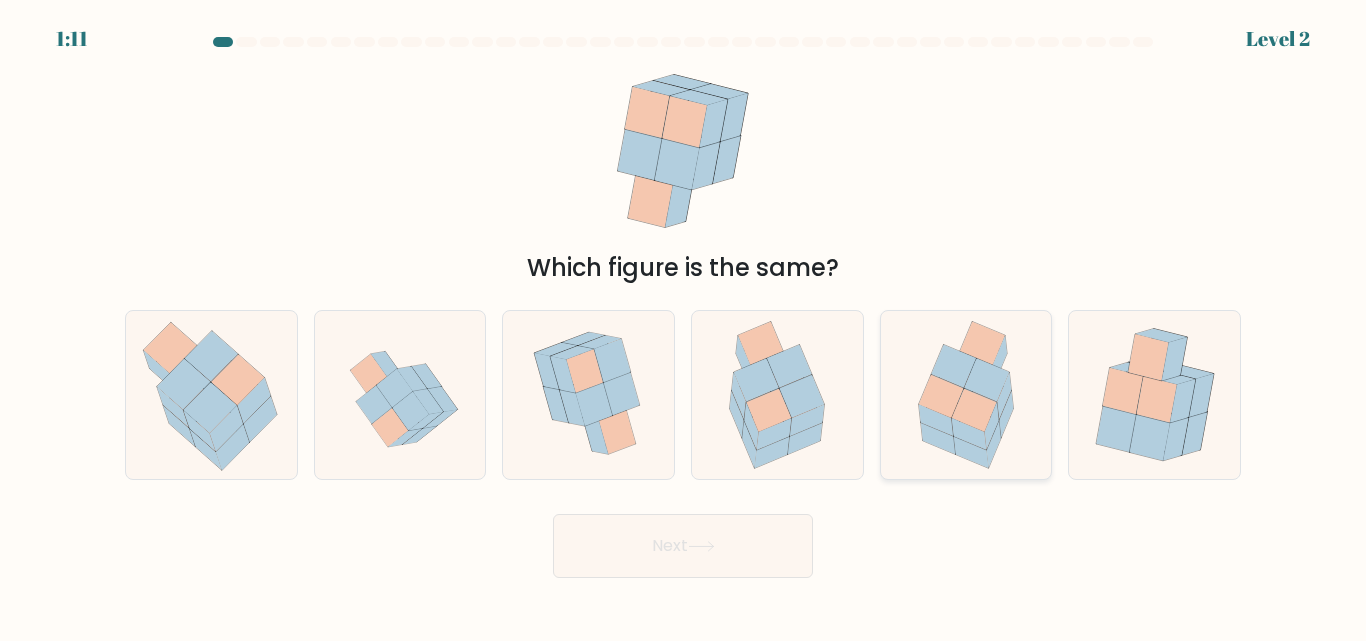click at bounding box center (969, 434) 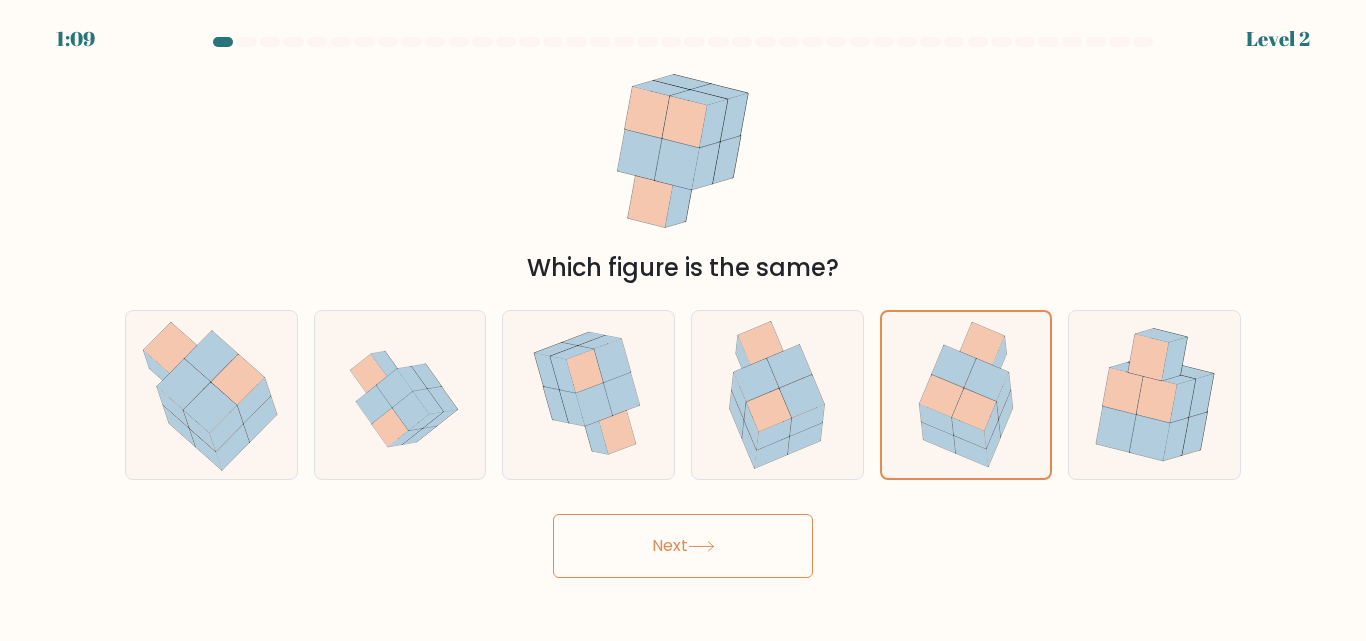 click on "Next" at bounding box center (683, 546) 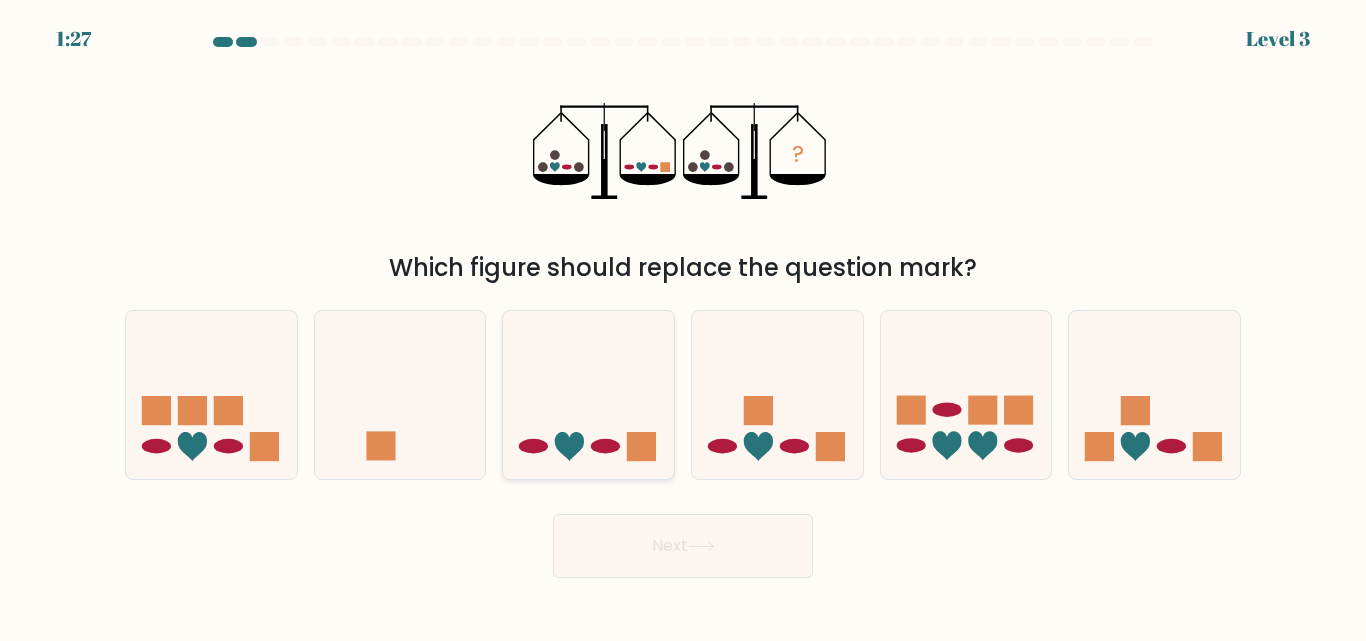 click at bounding box center [588, 394] 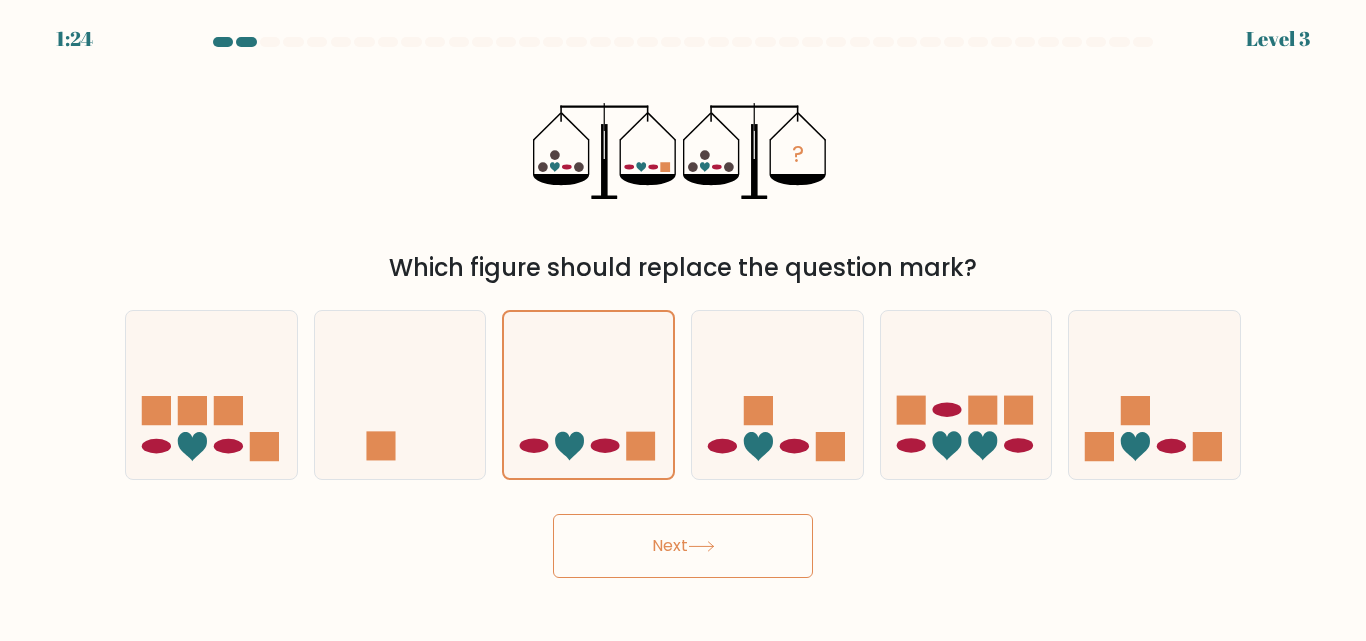 click on "Next" at bounding box center [683, 546] 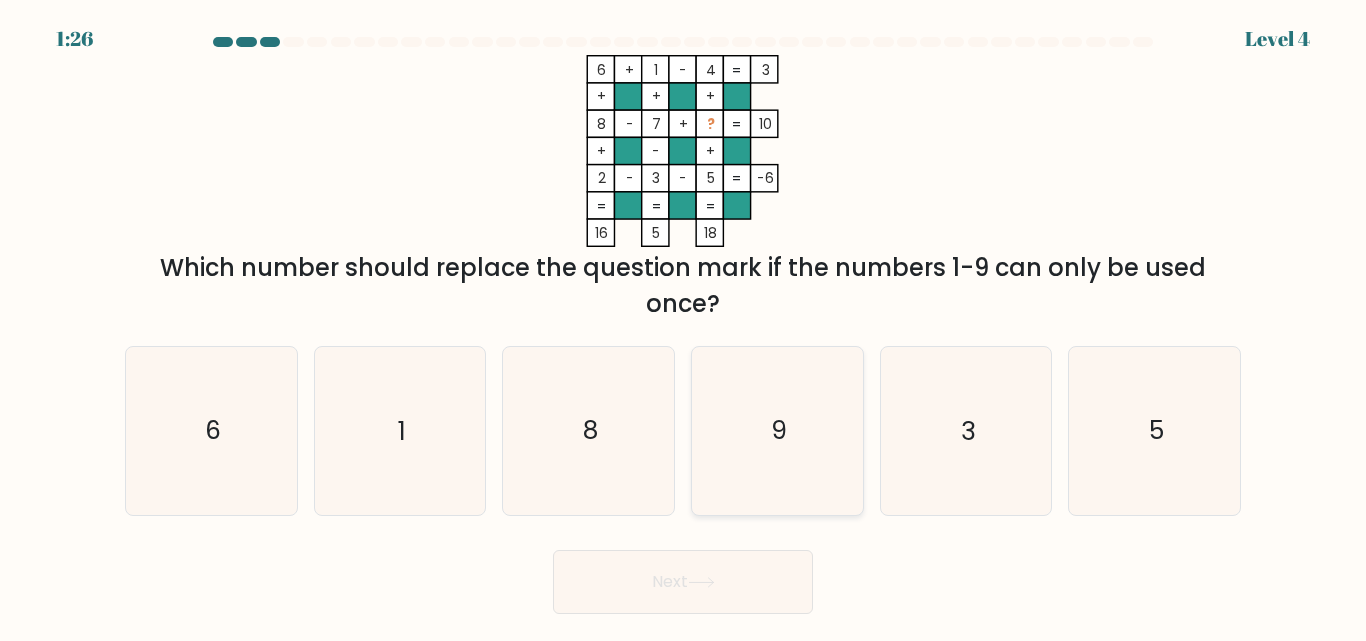 click on "d.
9" at bounding box center [683, 323] 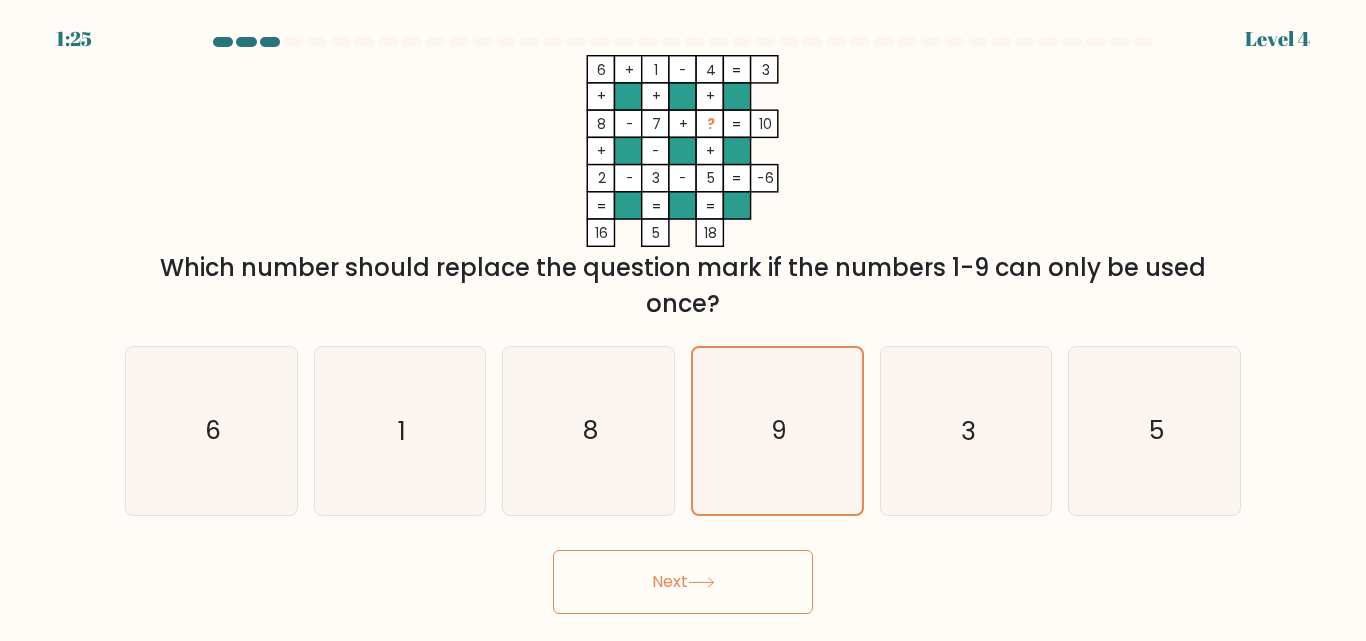 click on "Next" at bounding box center [683, 582] 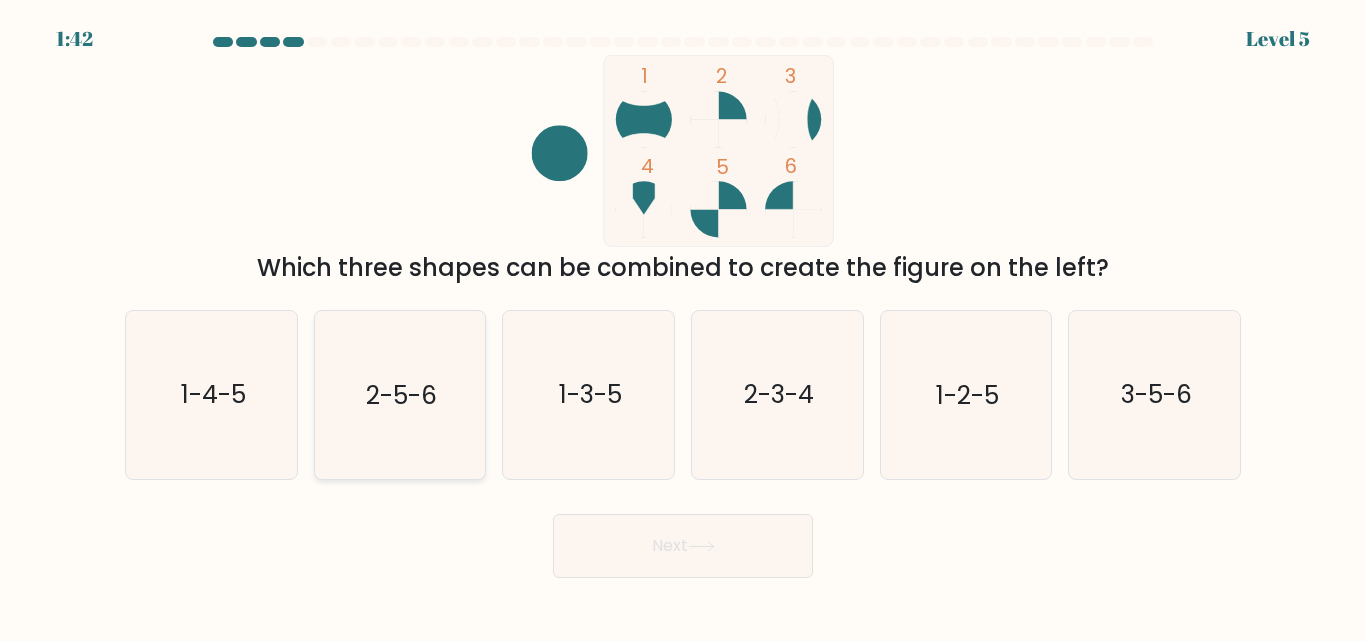 click on "2-5-6" at bounding box center [401, 395] 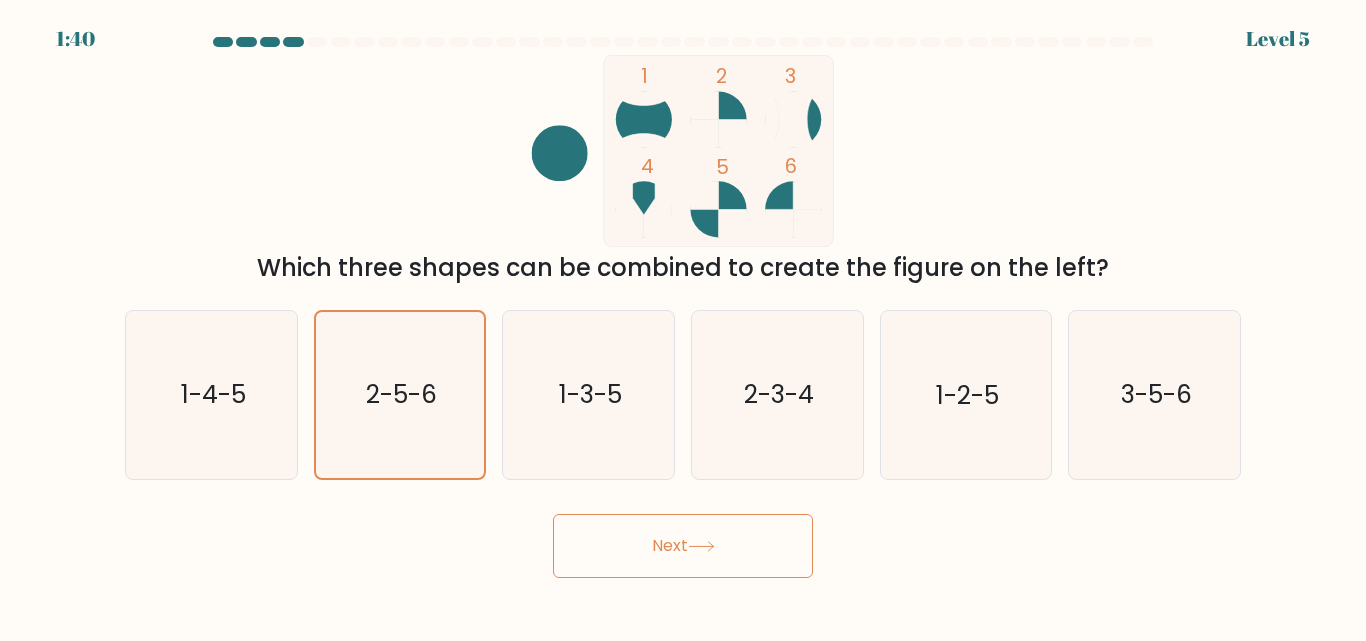 click on "Next" at bounding box center [683, 546] 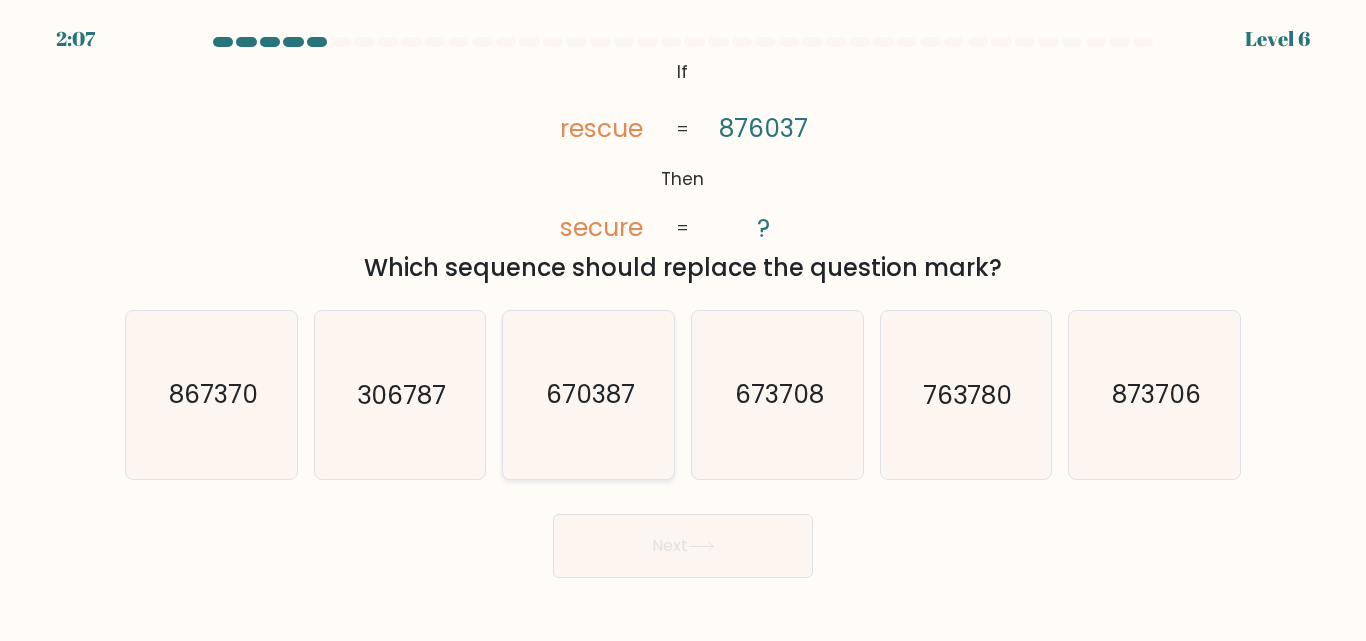click on "670387" at bounding box center (588, 394) 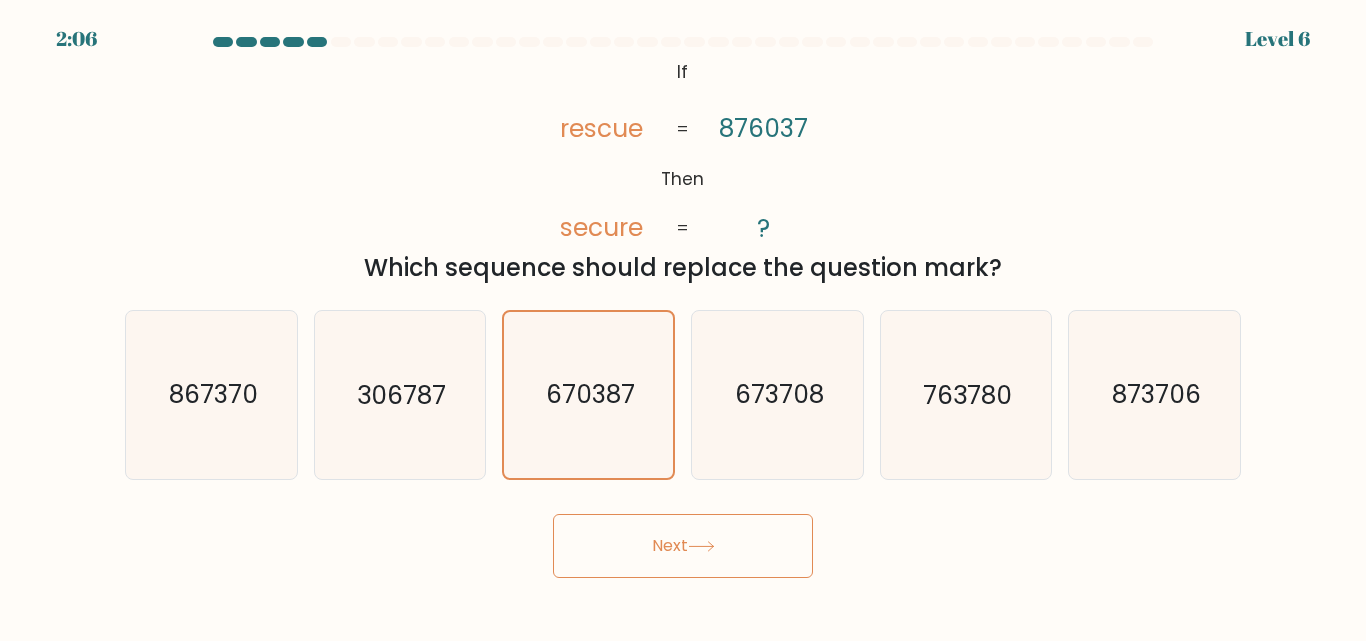 click on "Next" at bounding box center (683, 546) 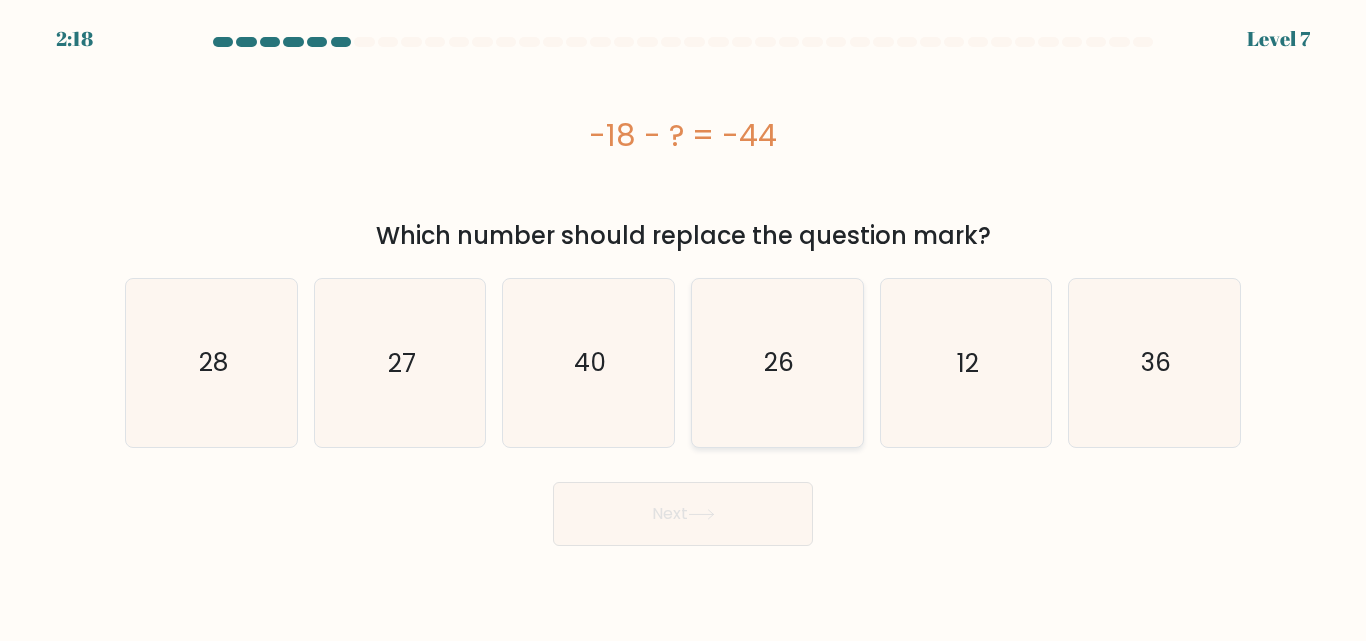 click on "26" at bounding box center [779, 362] 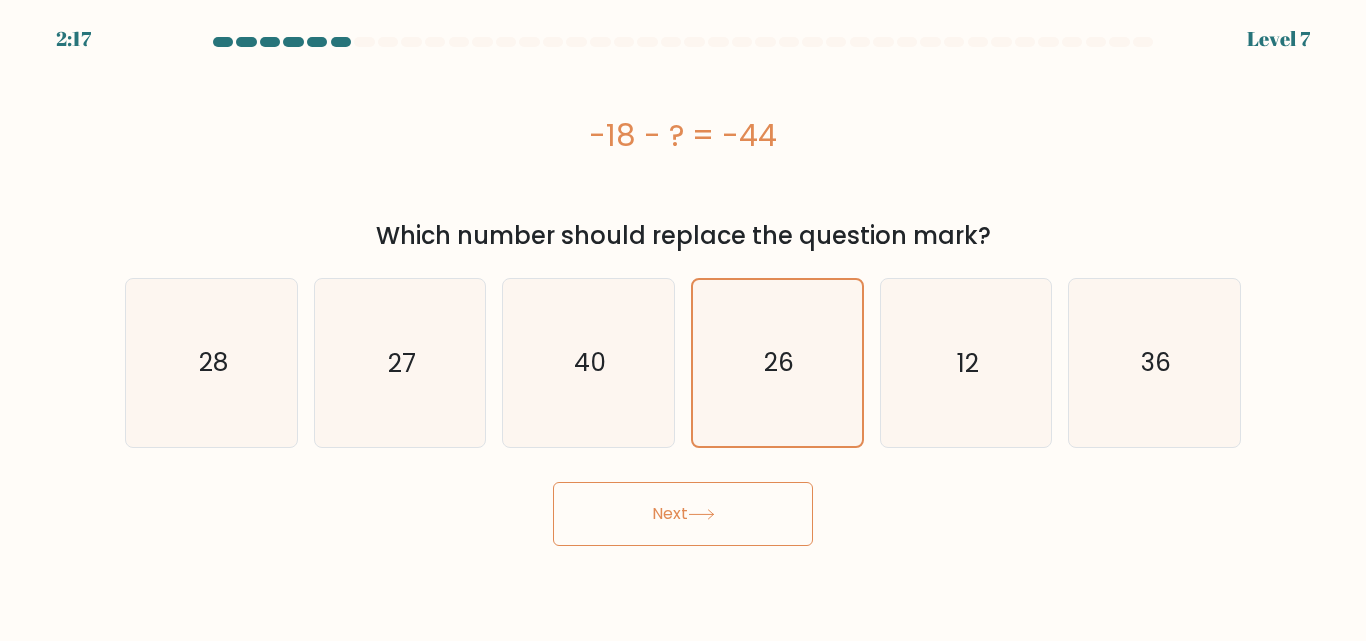 click on "Next" at bounding box center [683, 514] 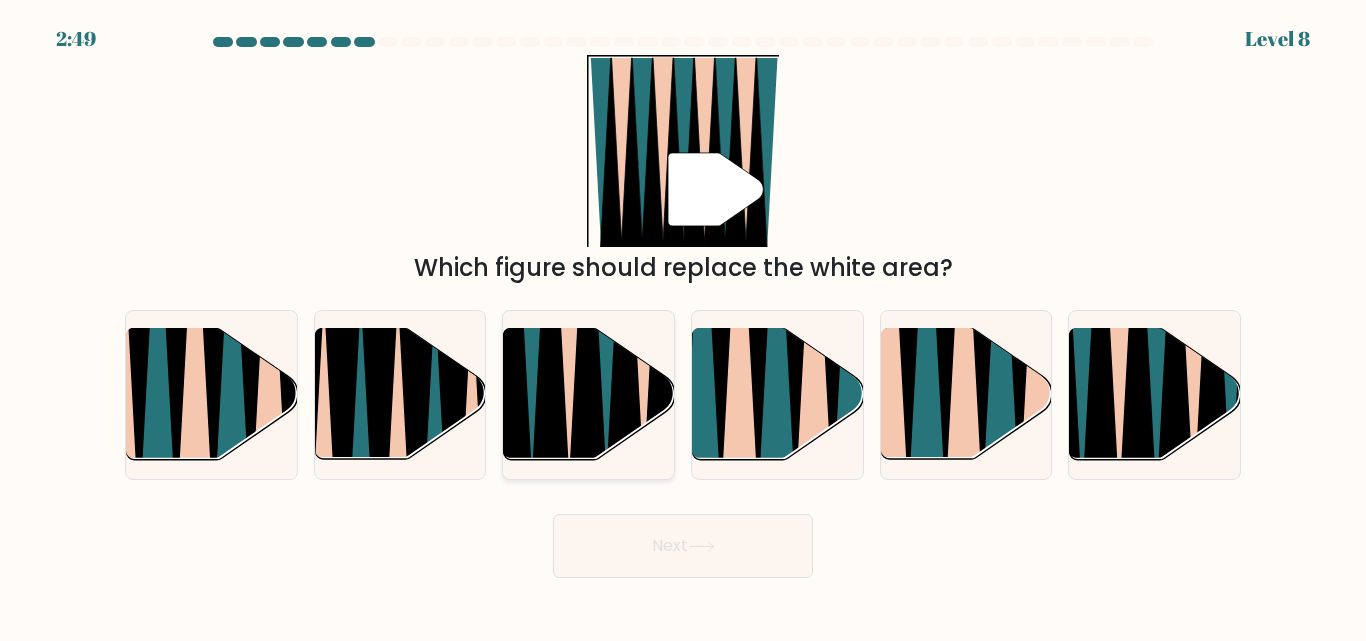 click at bounding box center [550, 330] 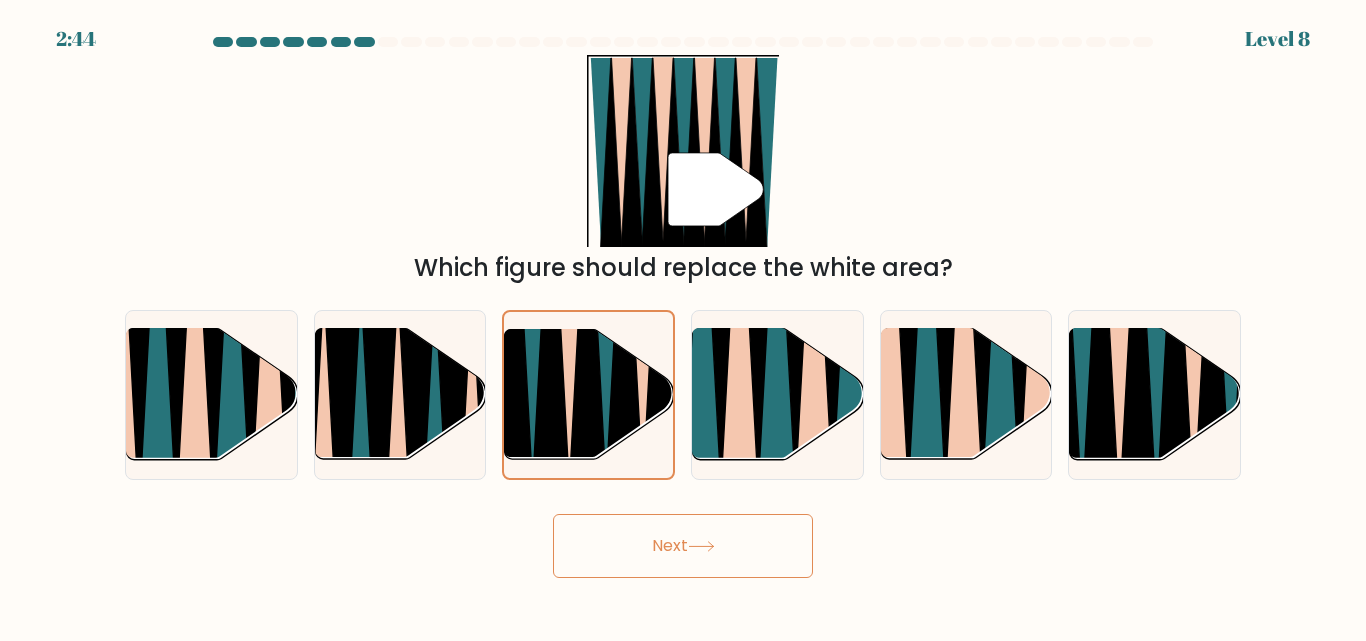 click on "Next" at bounding box center (683, 546) 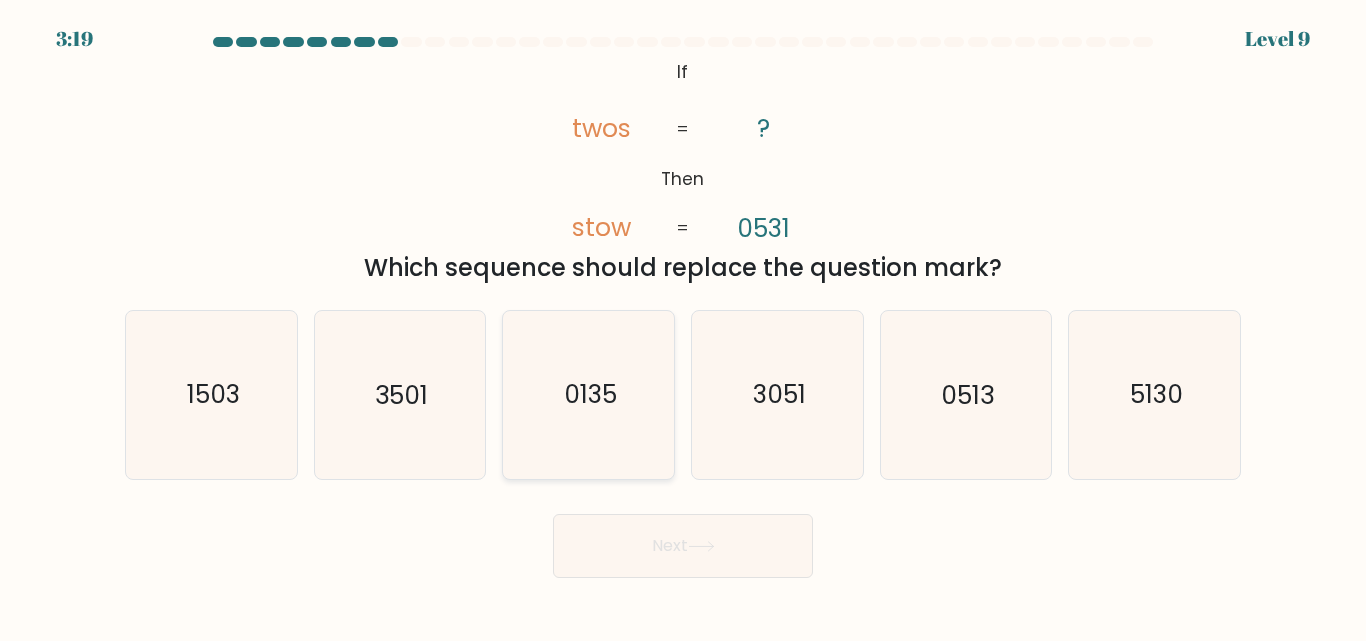 click on "0135" at bounding box center [590, 395] 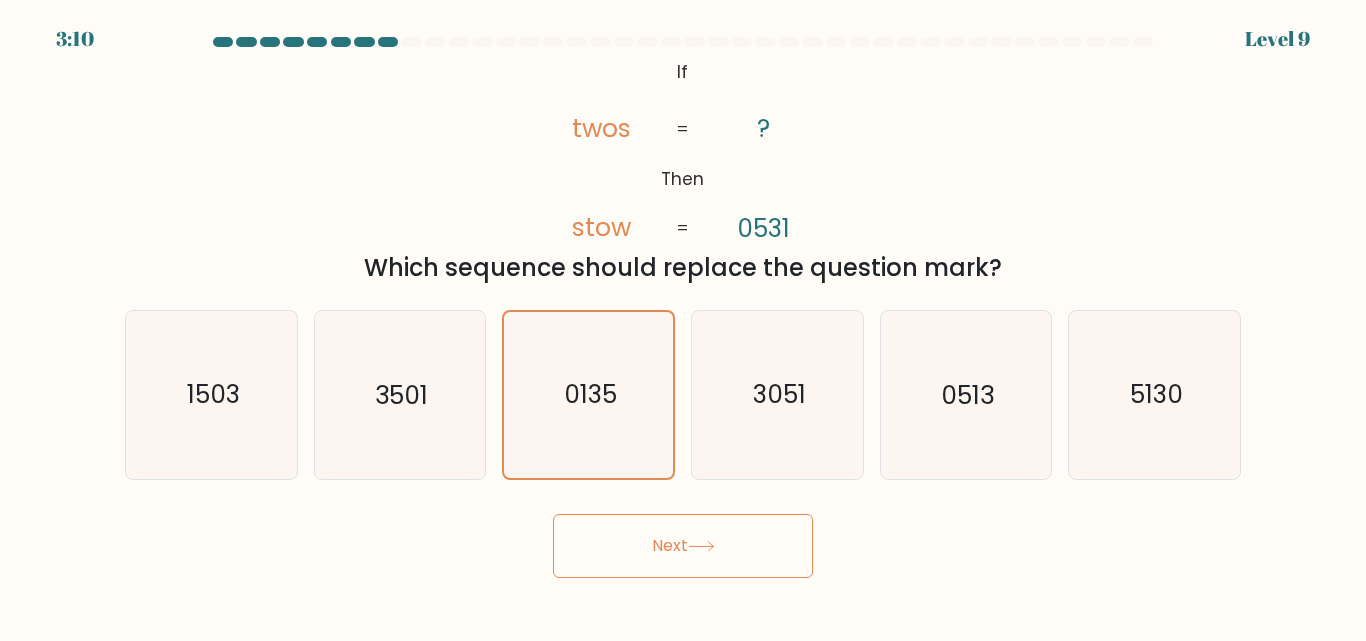 click at bounding box center [701, 546] 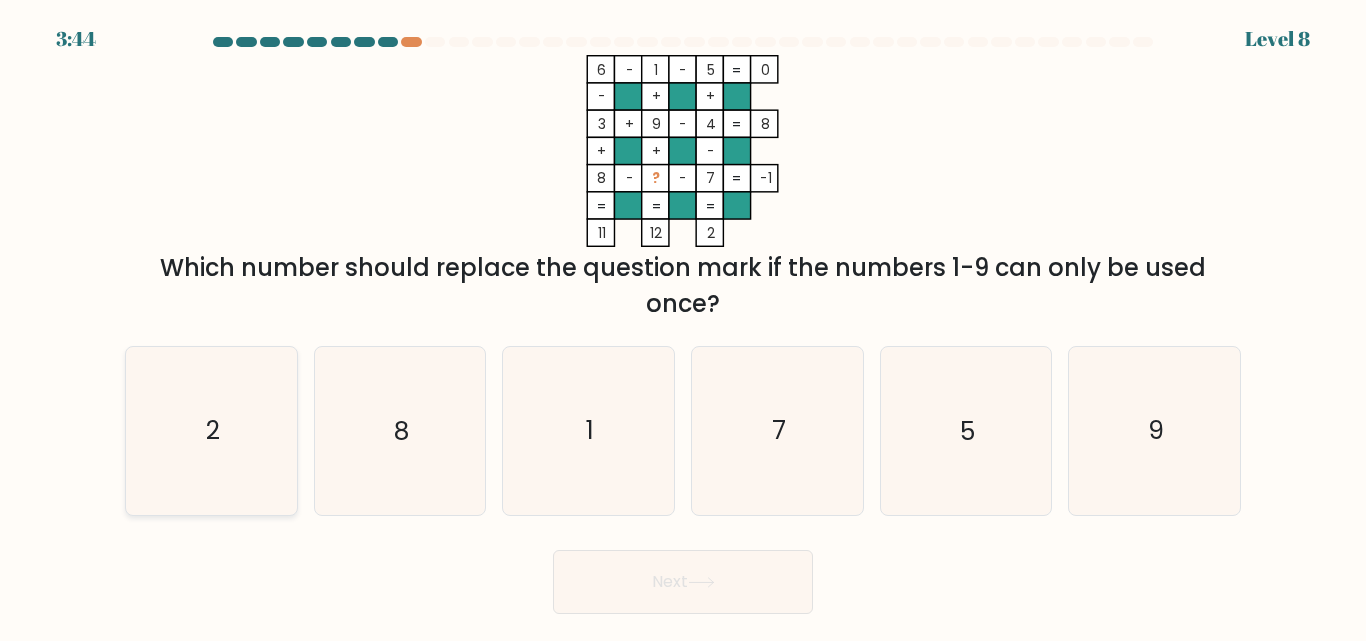 click on "2" at bounding box center (211, 430) 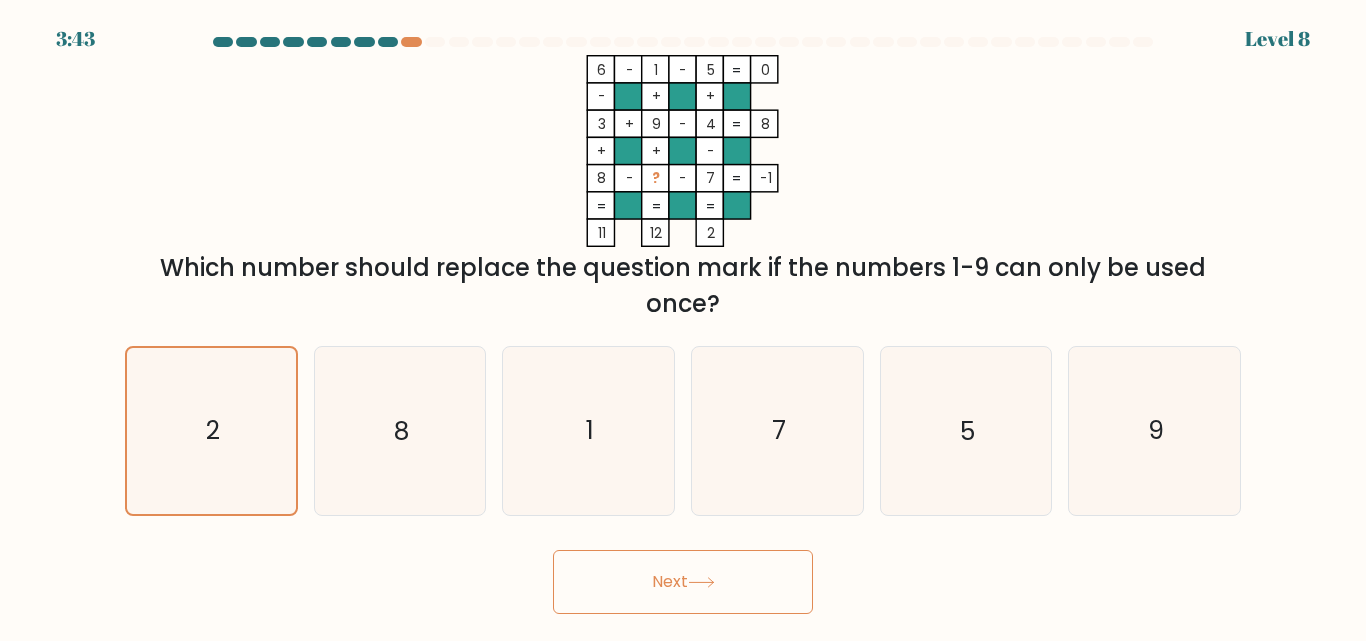 click on "Next" at bounding box center [683, 582] 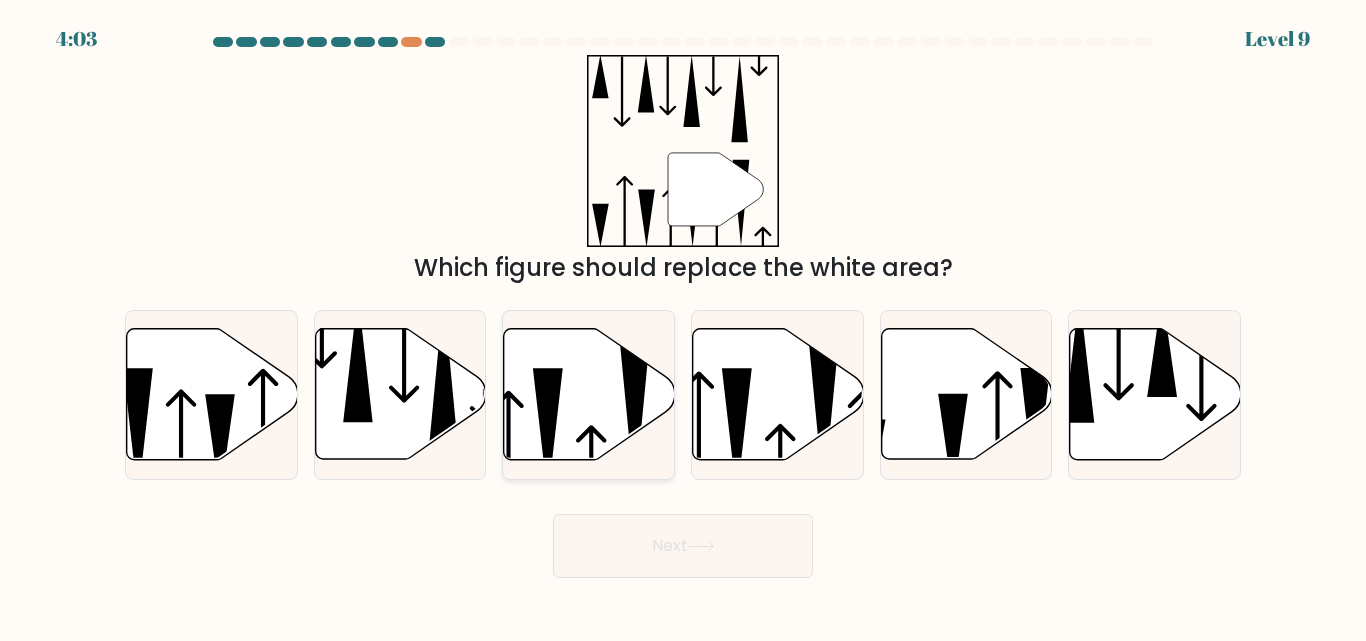 click at bounding box center [589, 394] 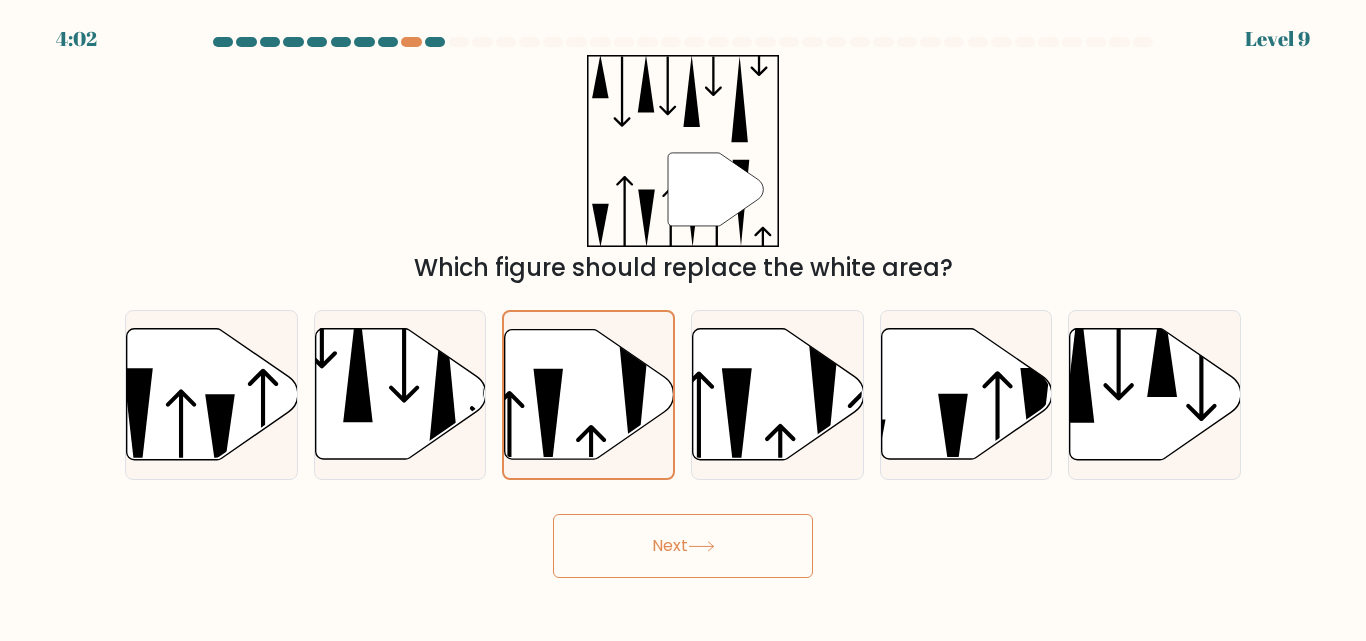 click at bounding box center (701, 546) 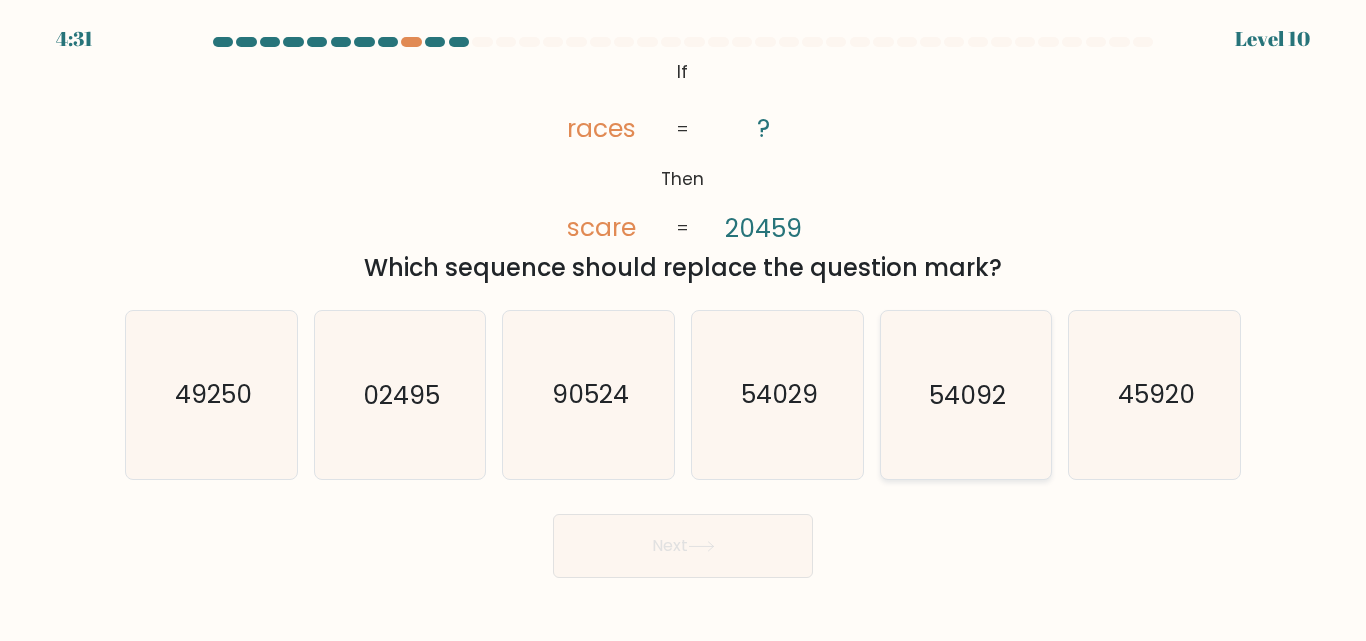 click on "54092" at bounding box center (965, 394) 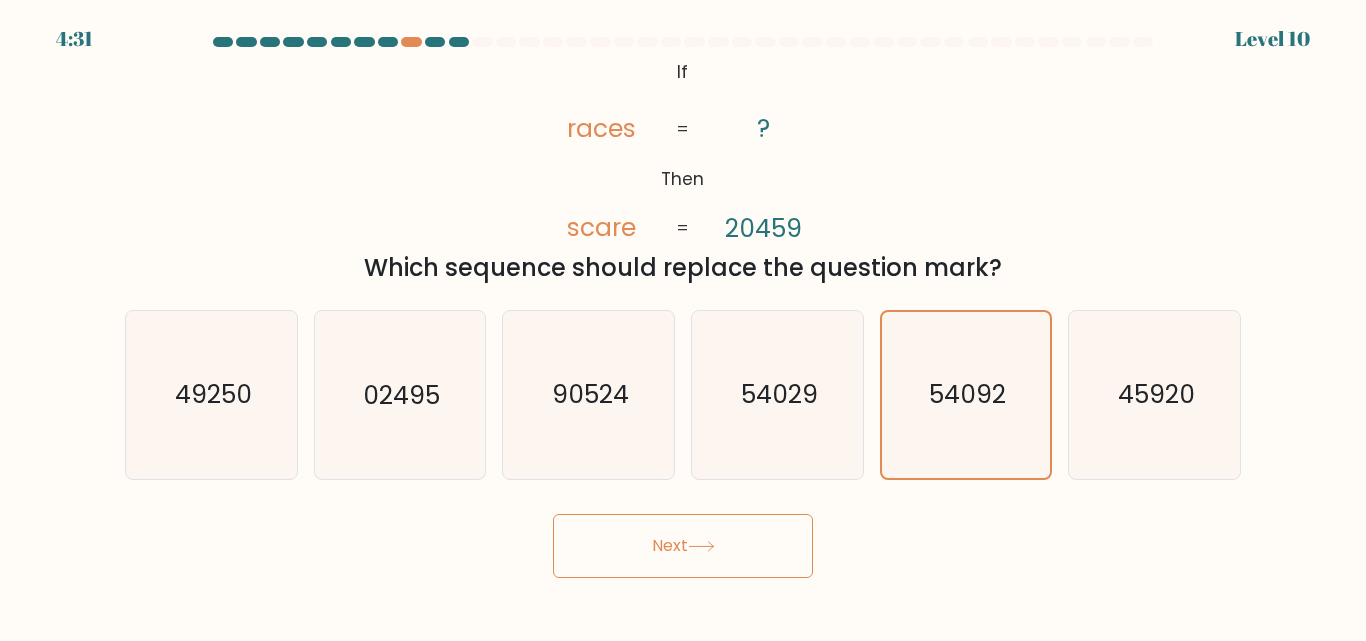 click on "Next" at bounding box center (683, 546) 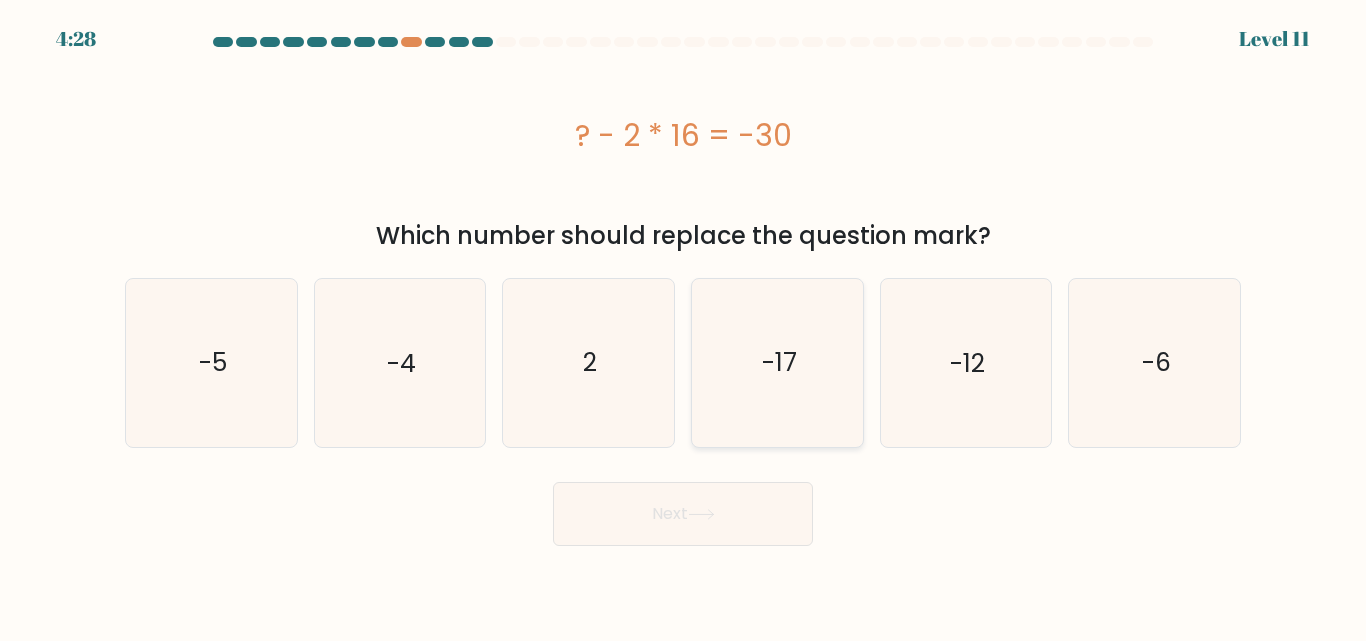 click on "-17" at bounding box center [777, 362] 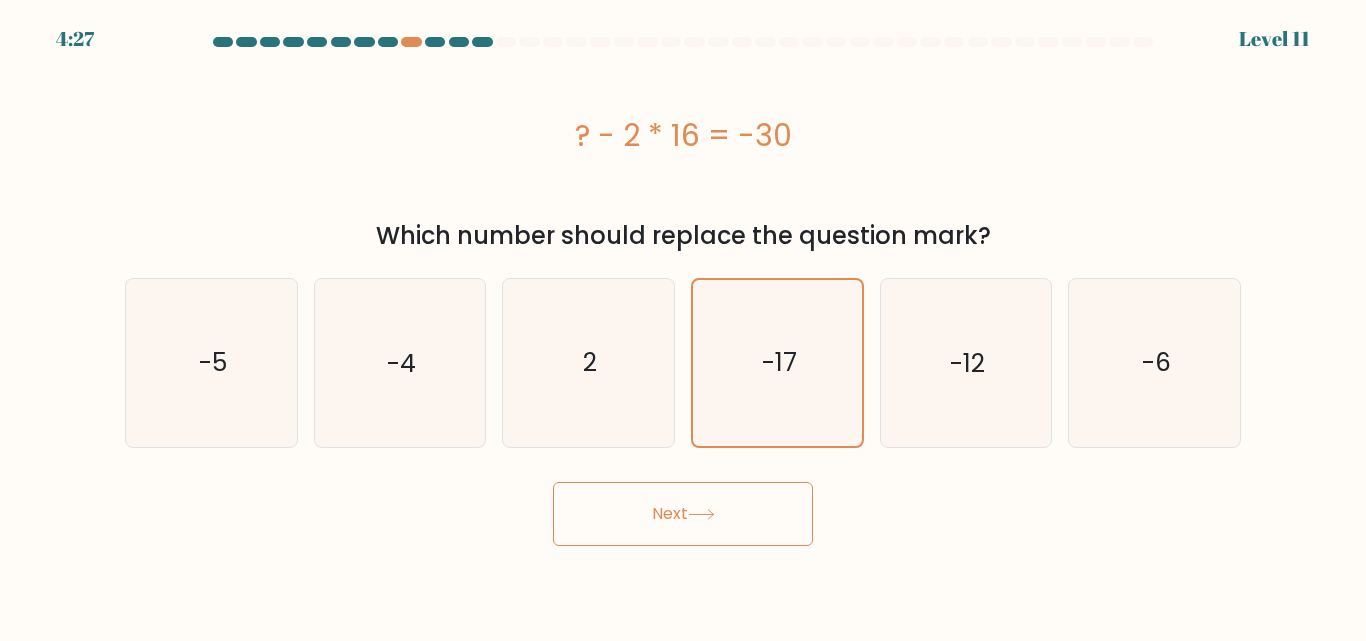 click on "Next" at bounding box center [683, 514] 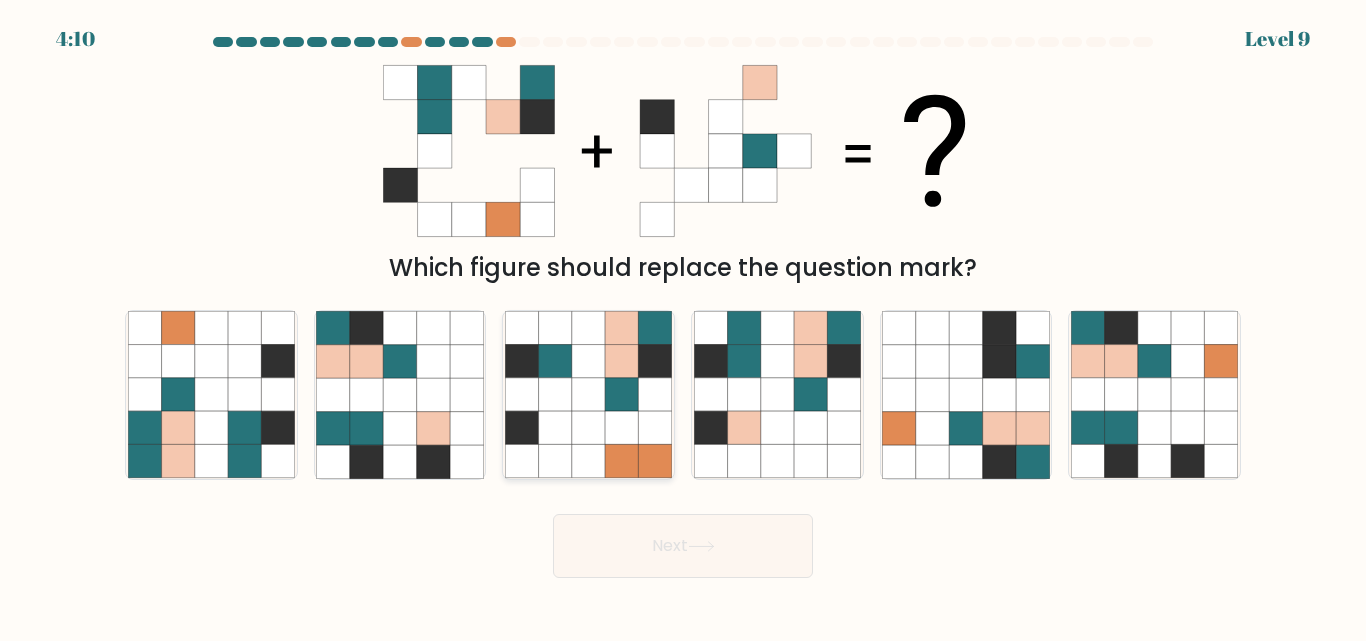 click at bounding box center (621, 395) 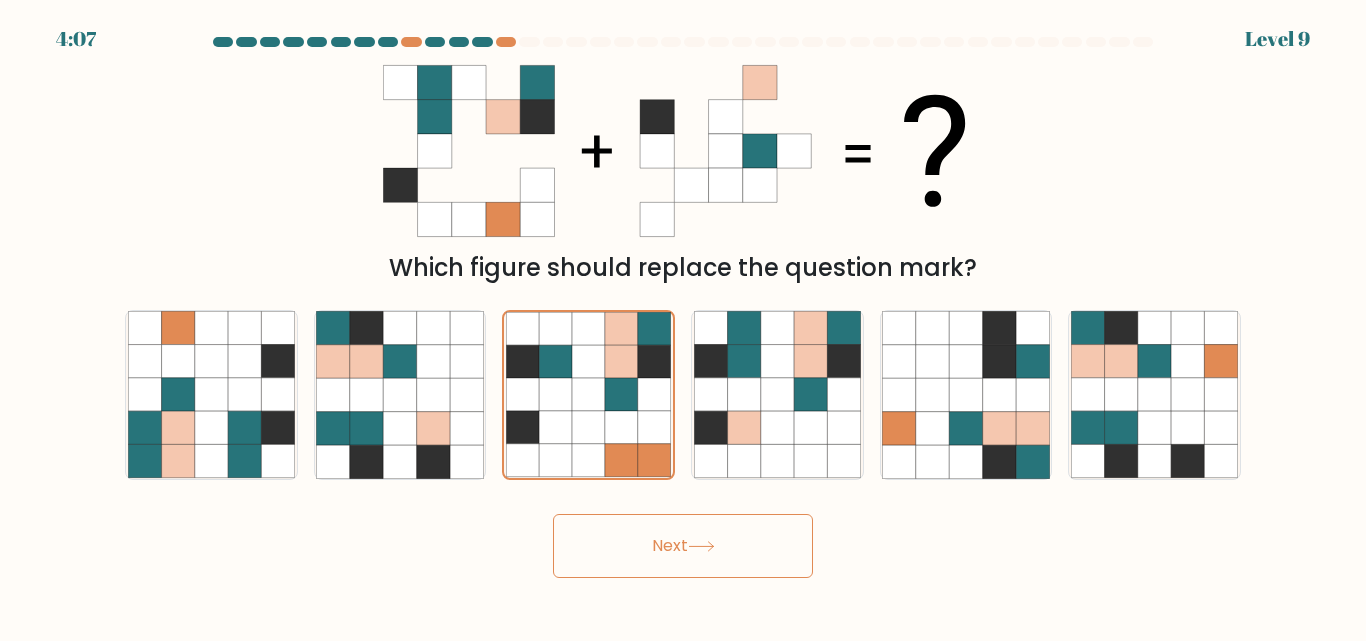 click on "Next" at bounding box center [683, 546] 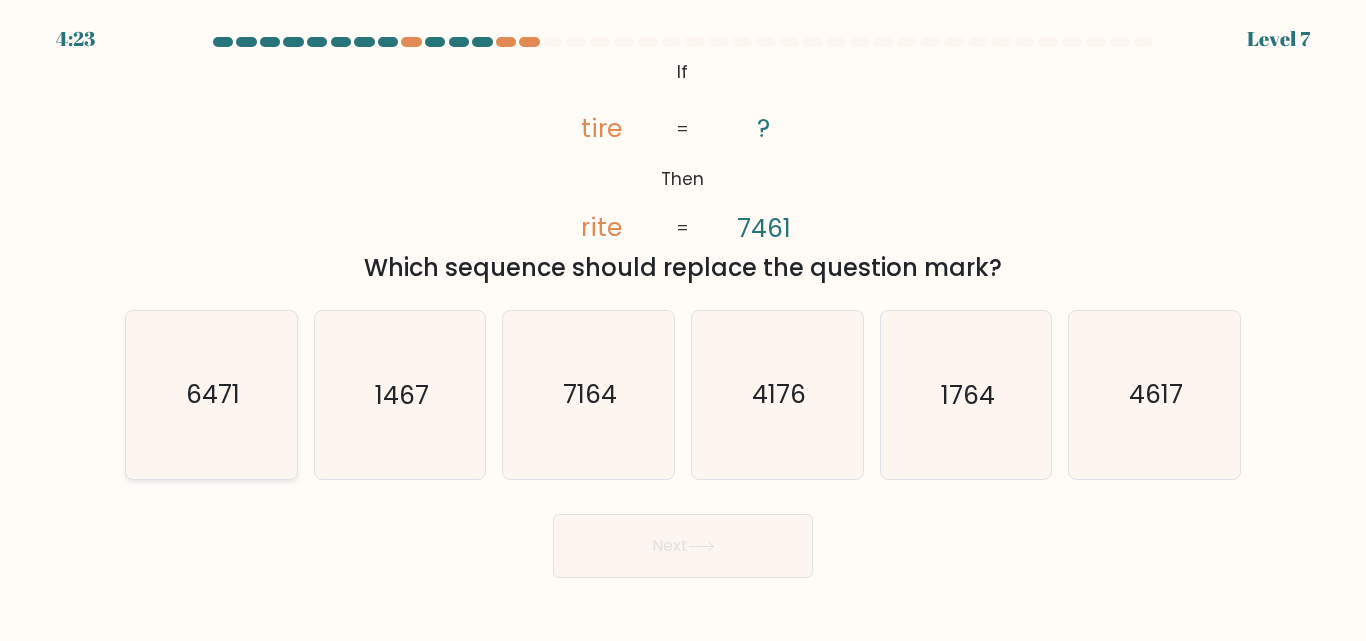 click on "6471" at bounding box center (213, 395) 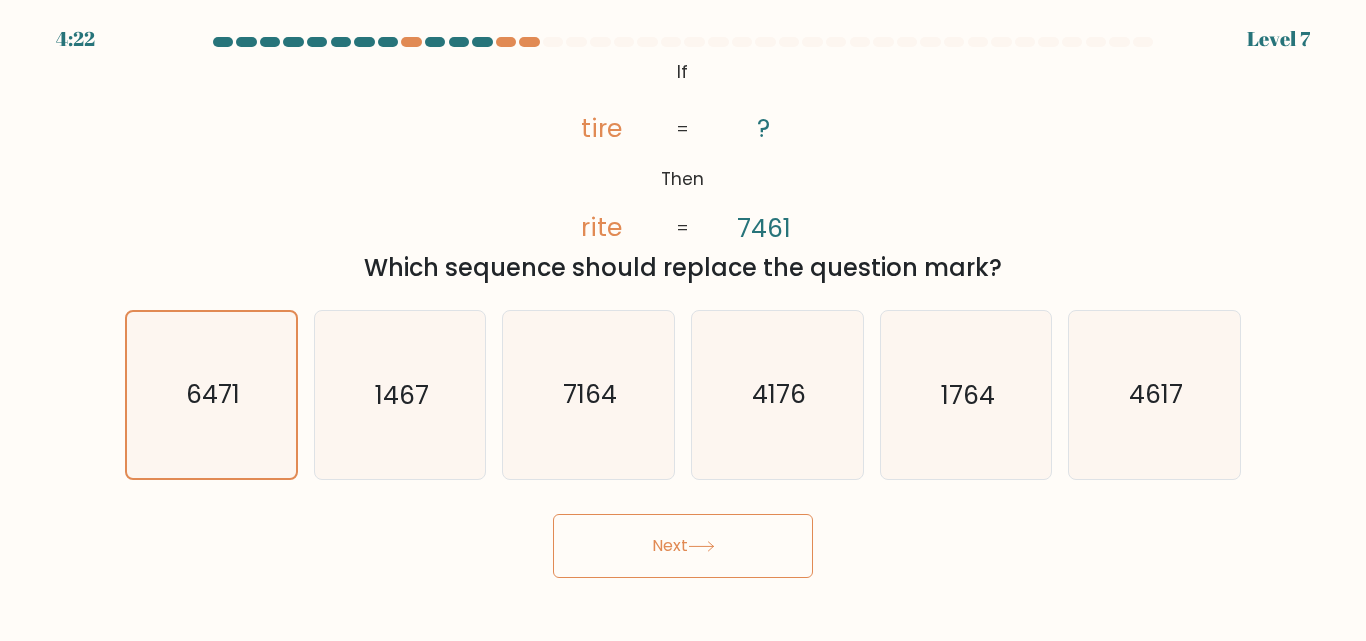 click on "Next" at bounding box center (683, 546) 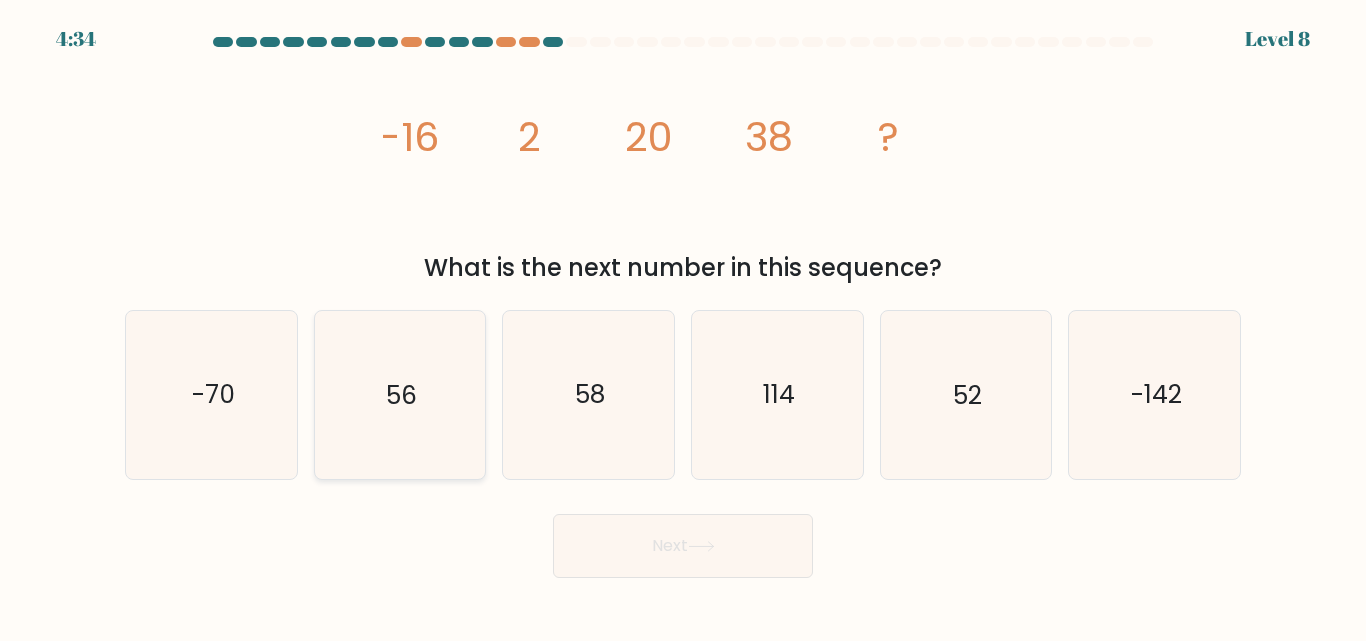 click on "56" at bounding box center [399, 394] 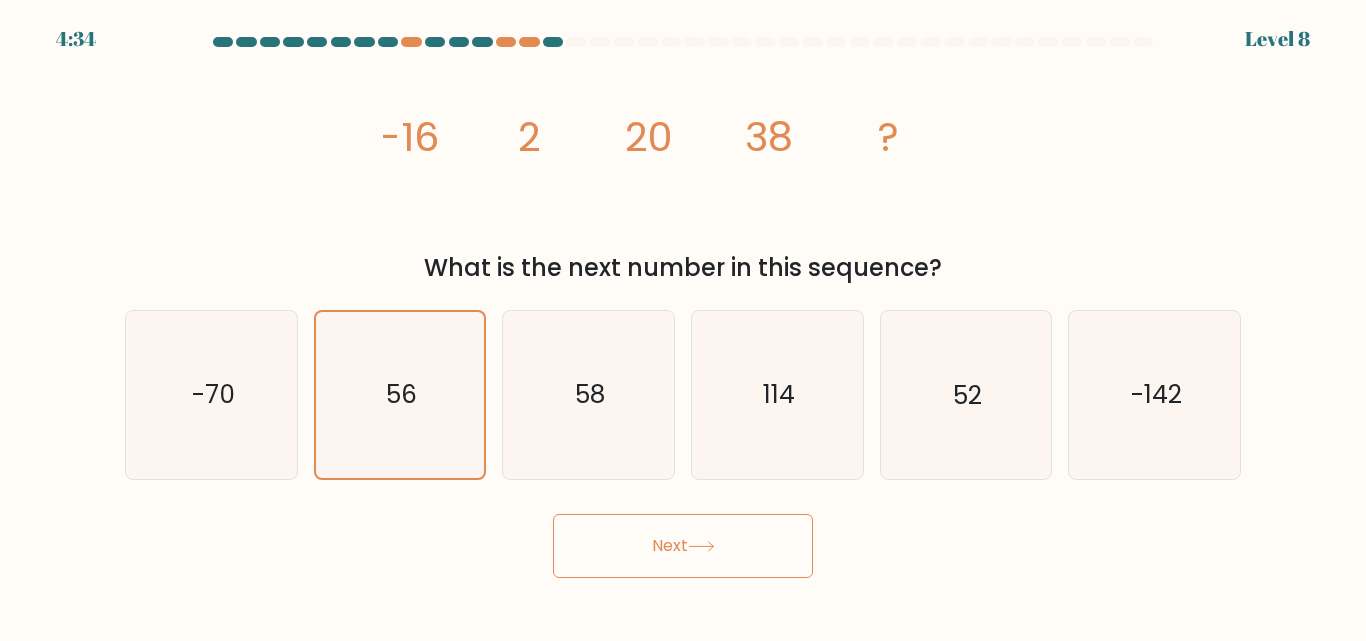 click on "Next" at bounding box center (683, 546) 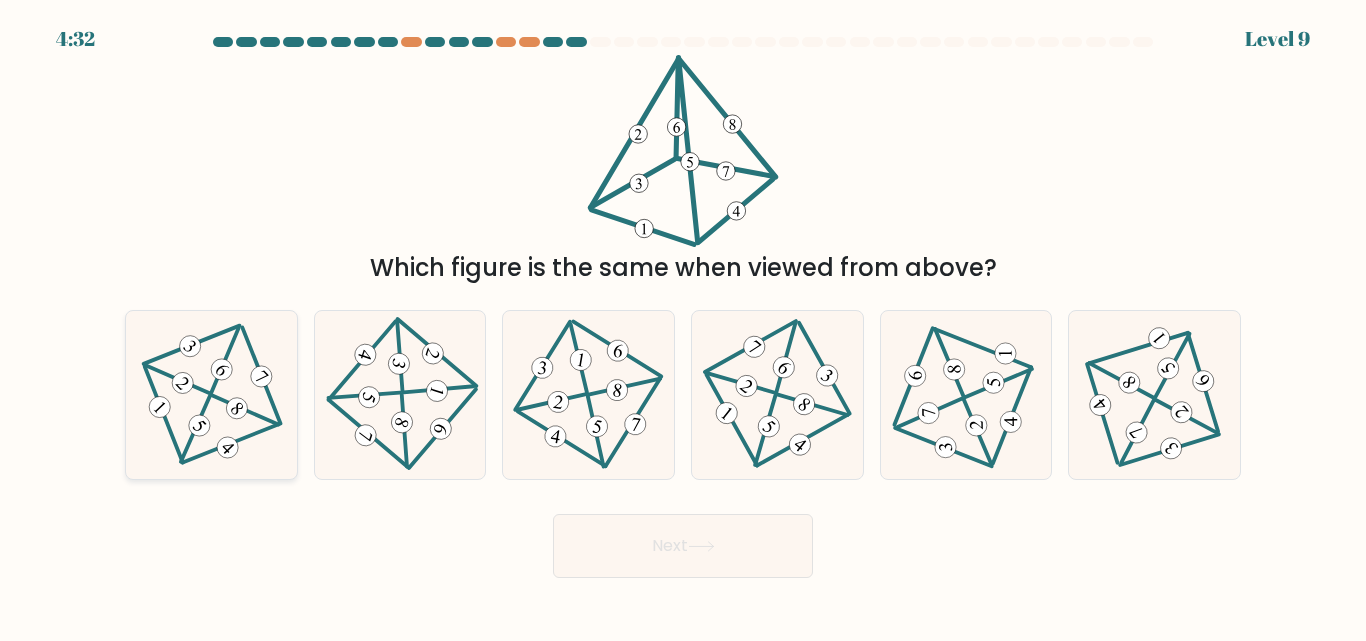 click at bounding box center (211, 395) 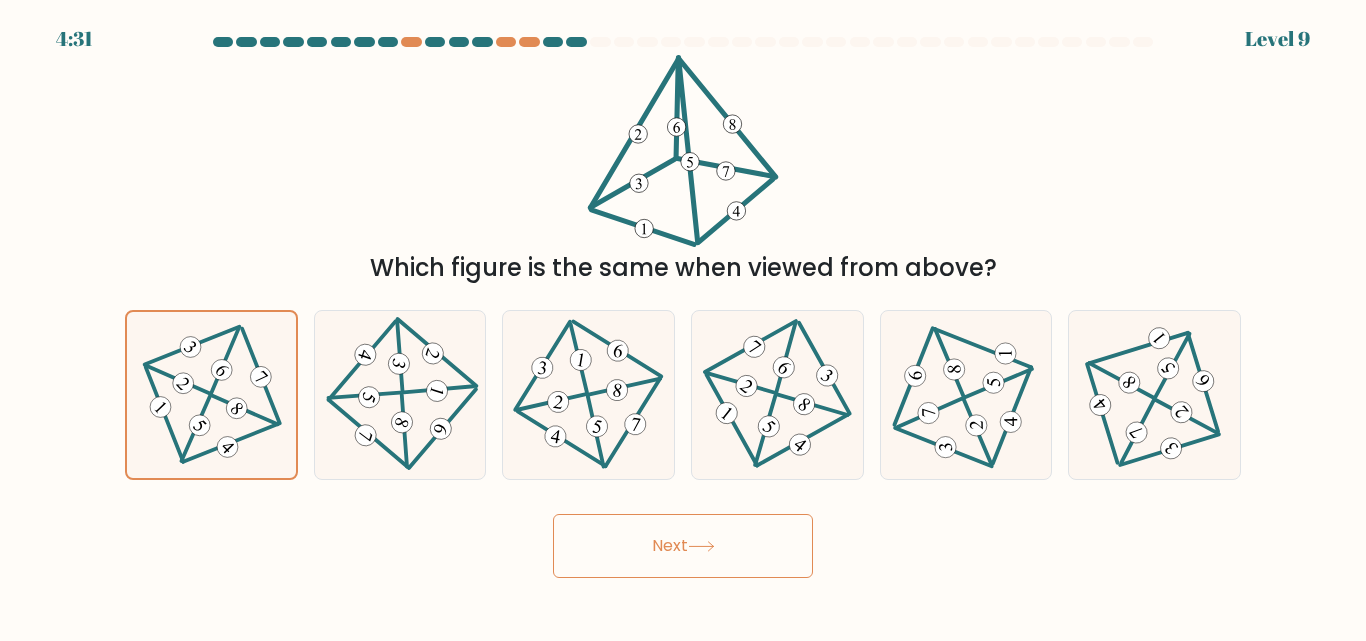click on "Next" at bounding box center (683, 546) 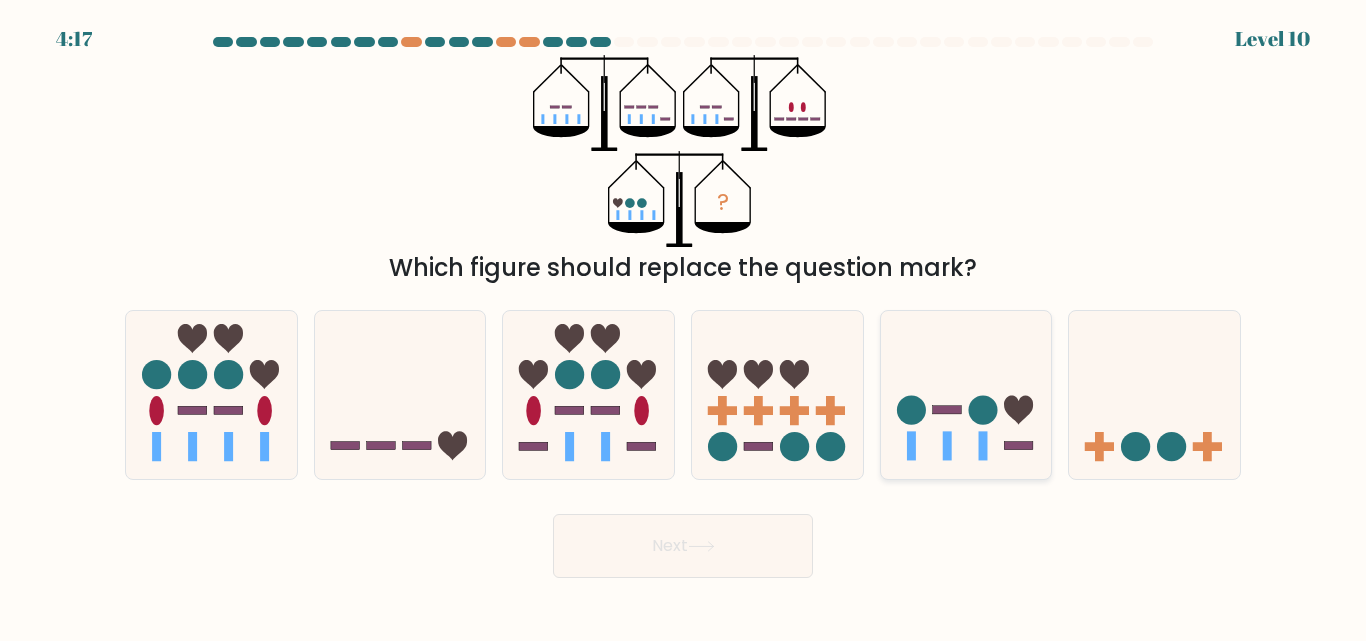 click at bounding box center [966, 394] 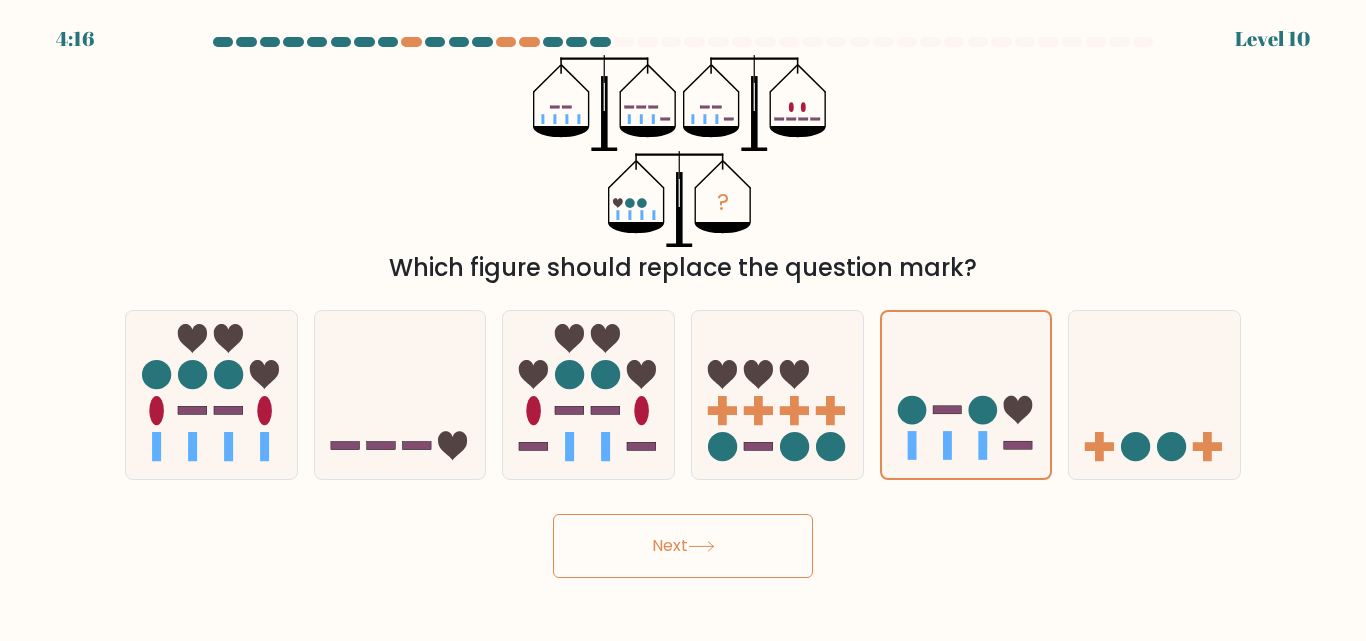 click at bounding box center (701, 546) 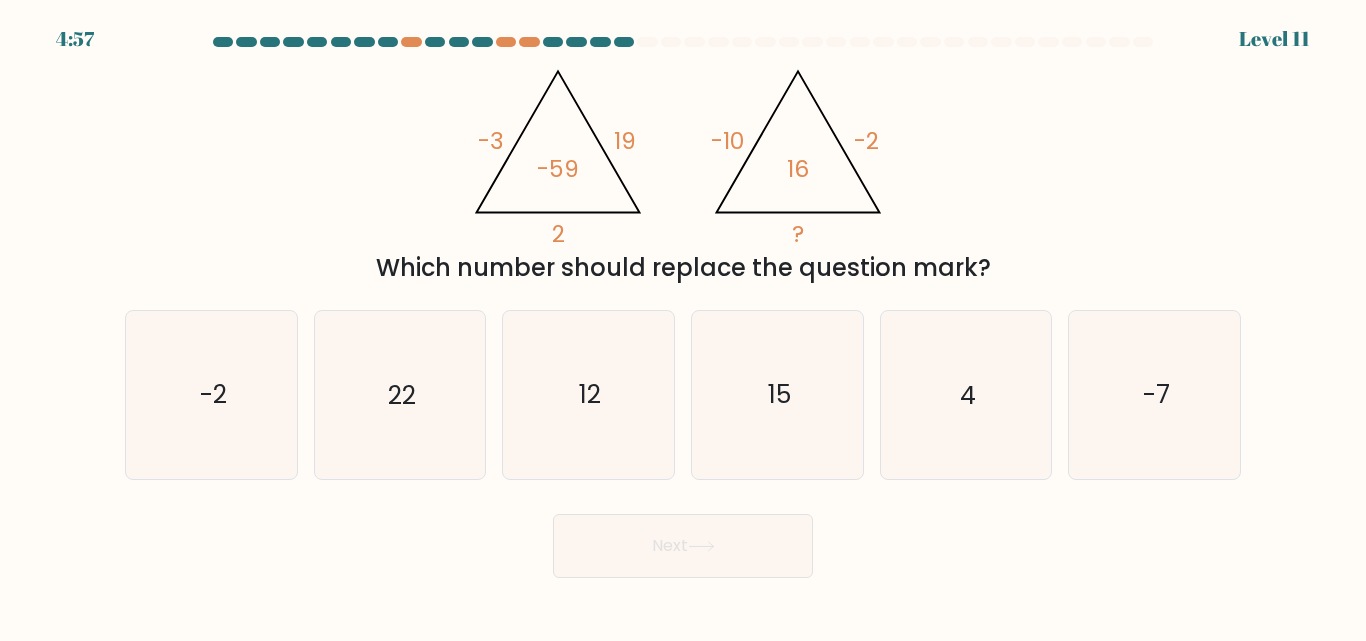 click at bounding box center [683, 307] 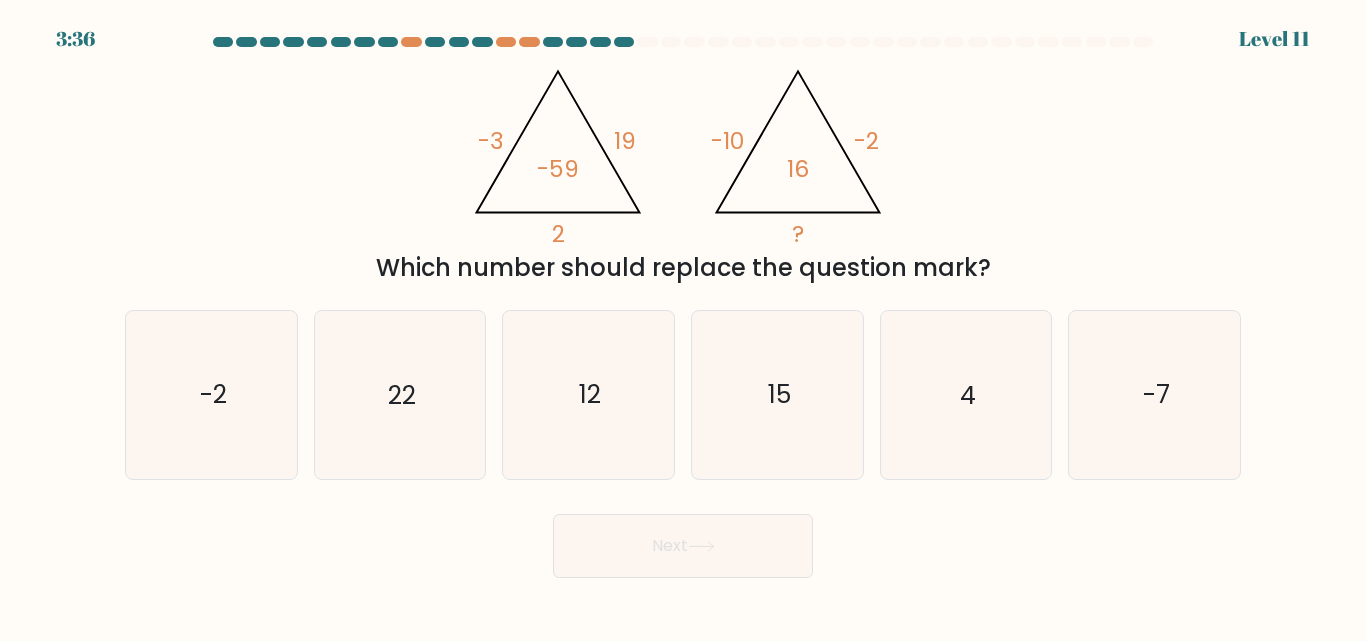 click on "Level 11" at bounding box center [1274, 39] 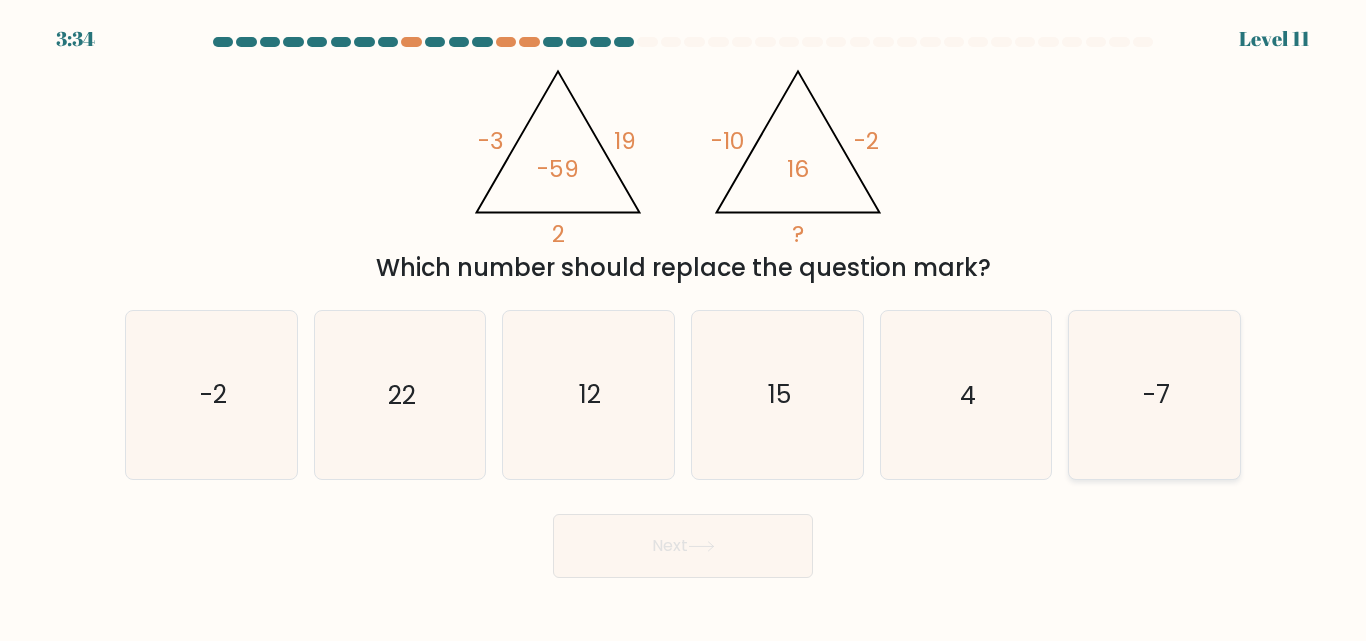 click on "-7" at bounding box center [1154, 394] 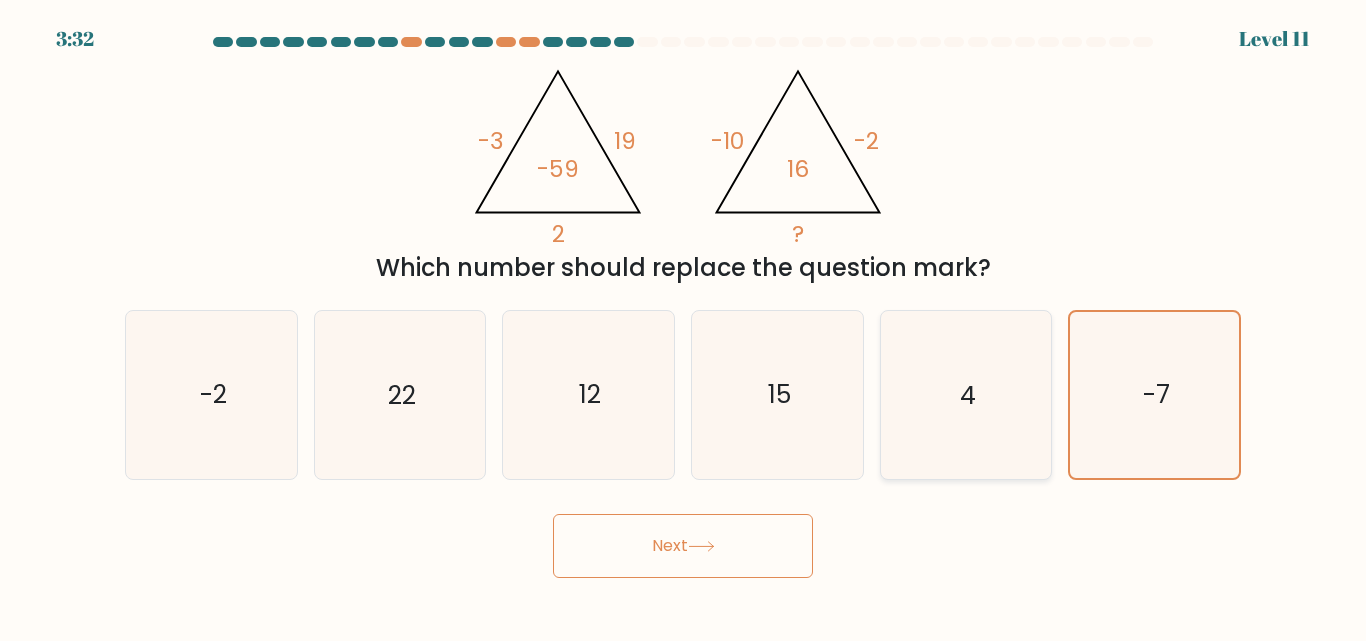 click on "4" at bounding box center [965, 394] 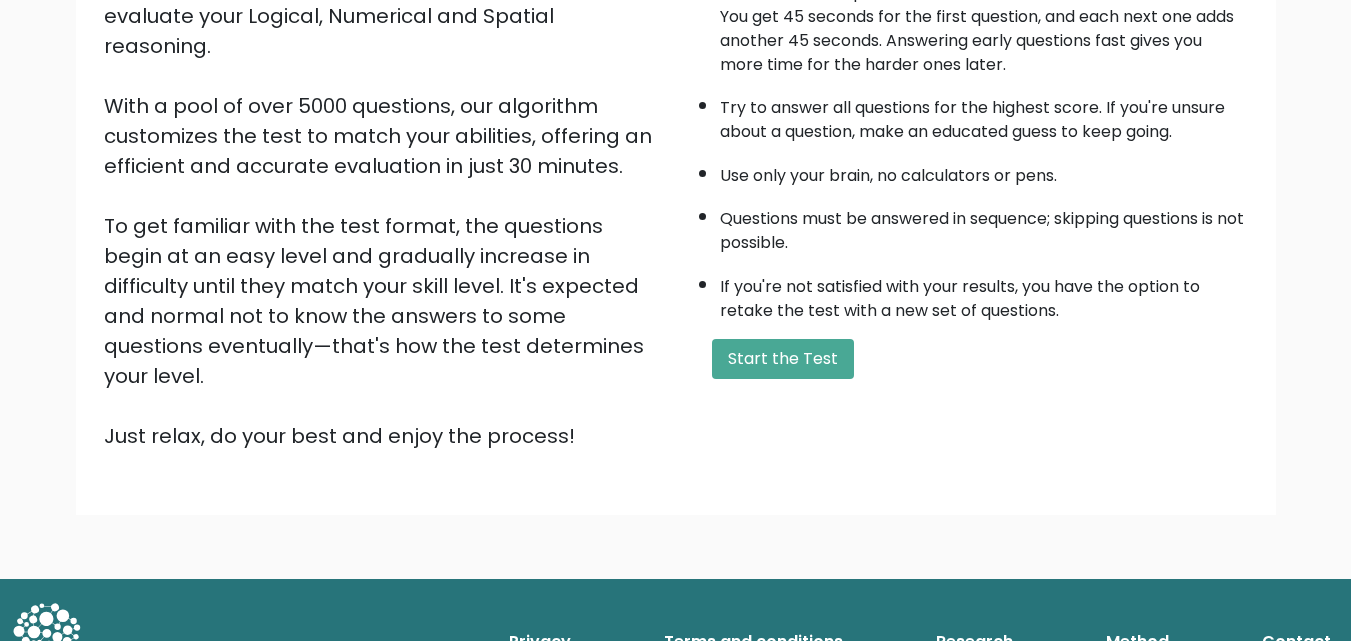 scroll, scrollTop: 0, scrollLeft: 0, axis: both 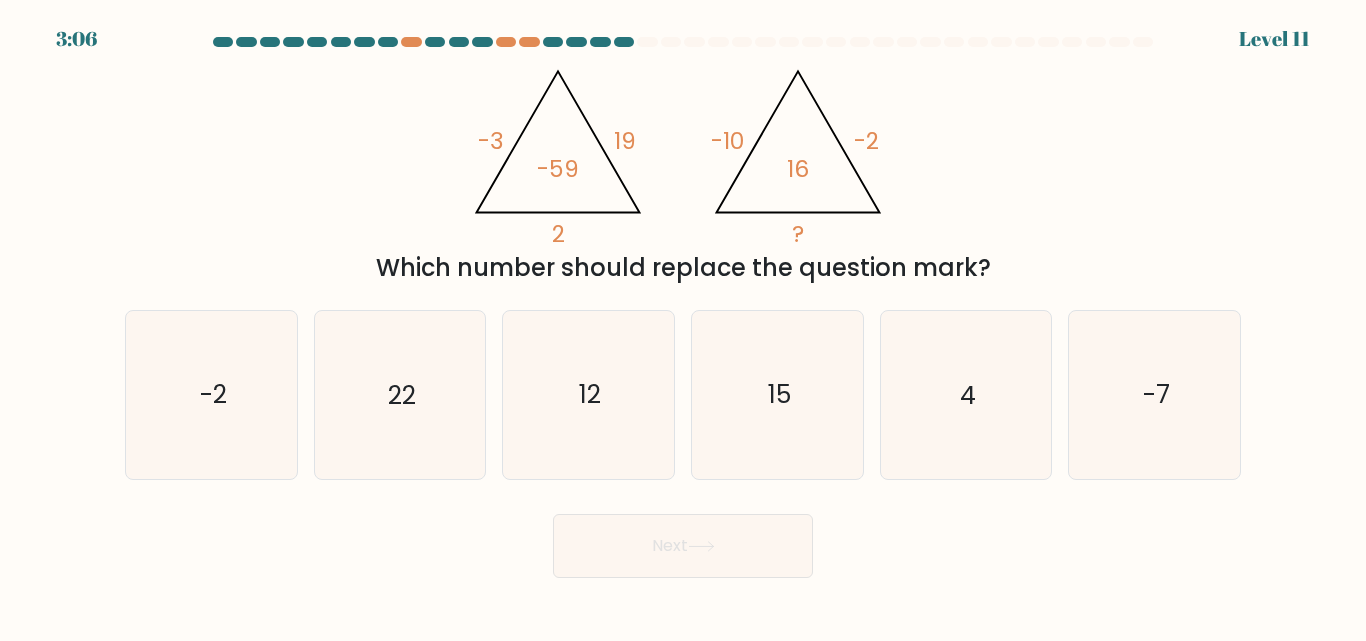 click at bounding box center [683, 307] 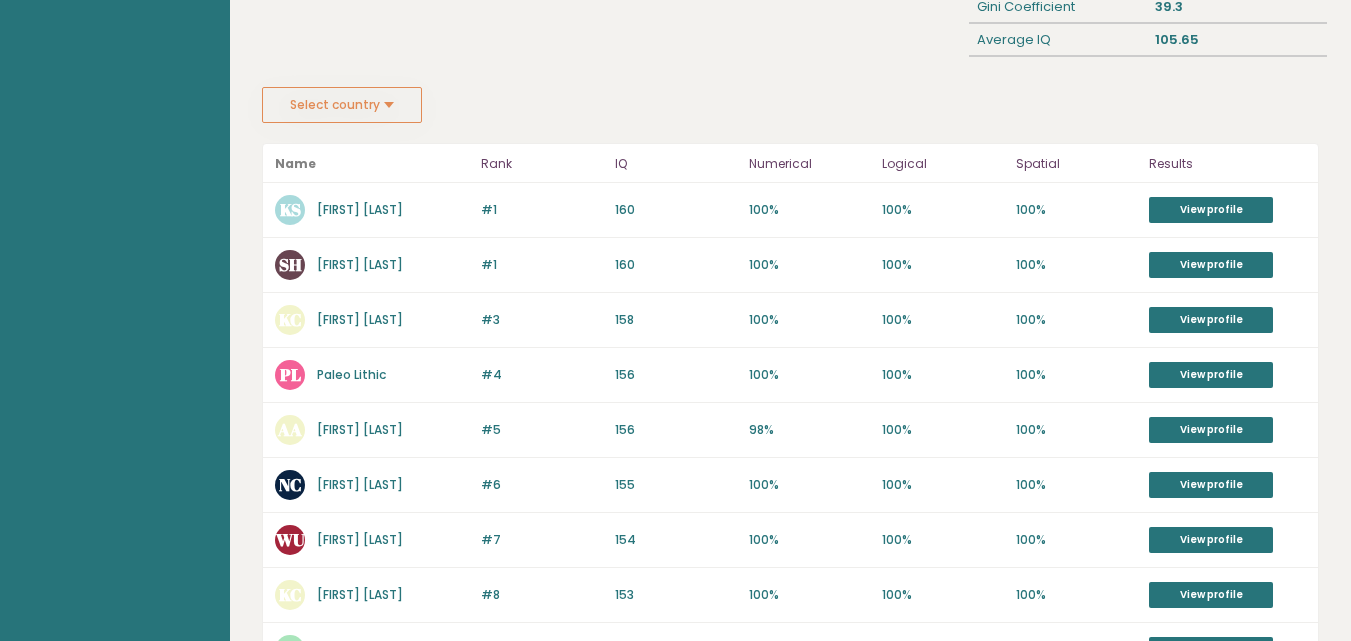 scroll, scrollTop: 0, scrollLeft: 0, axis: both 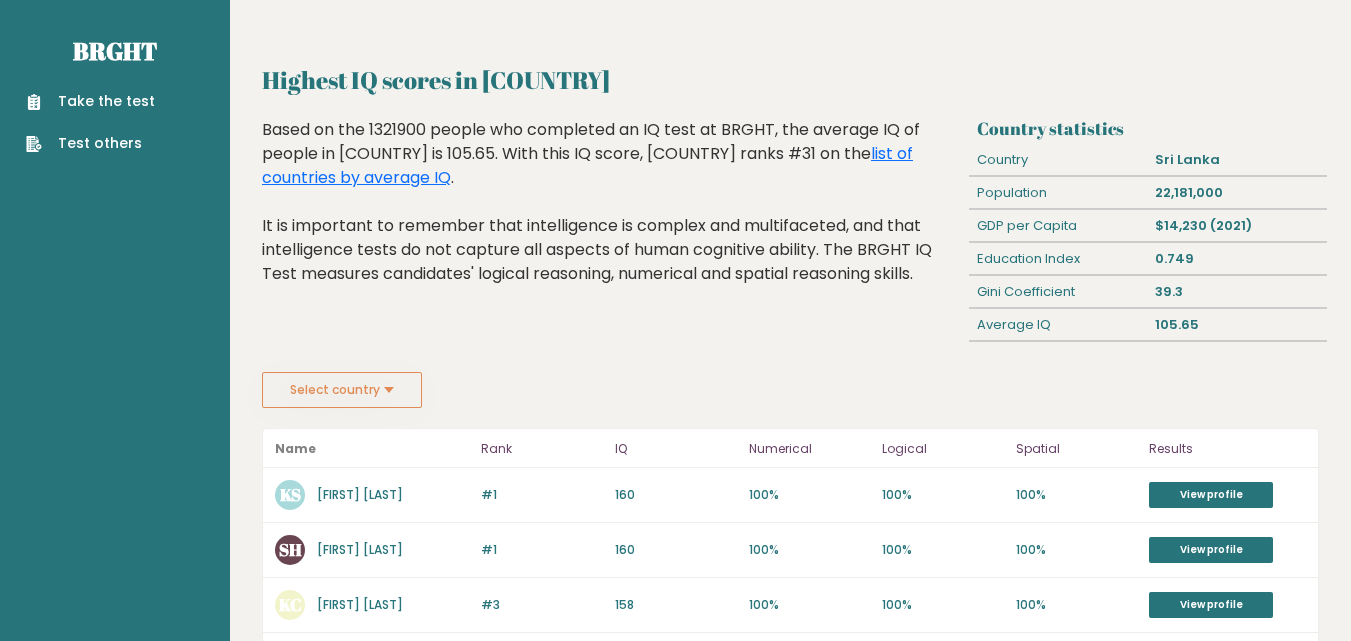 click on "Take the test" at bounding box center [90, 101] 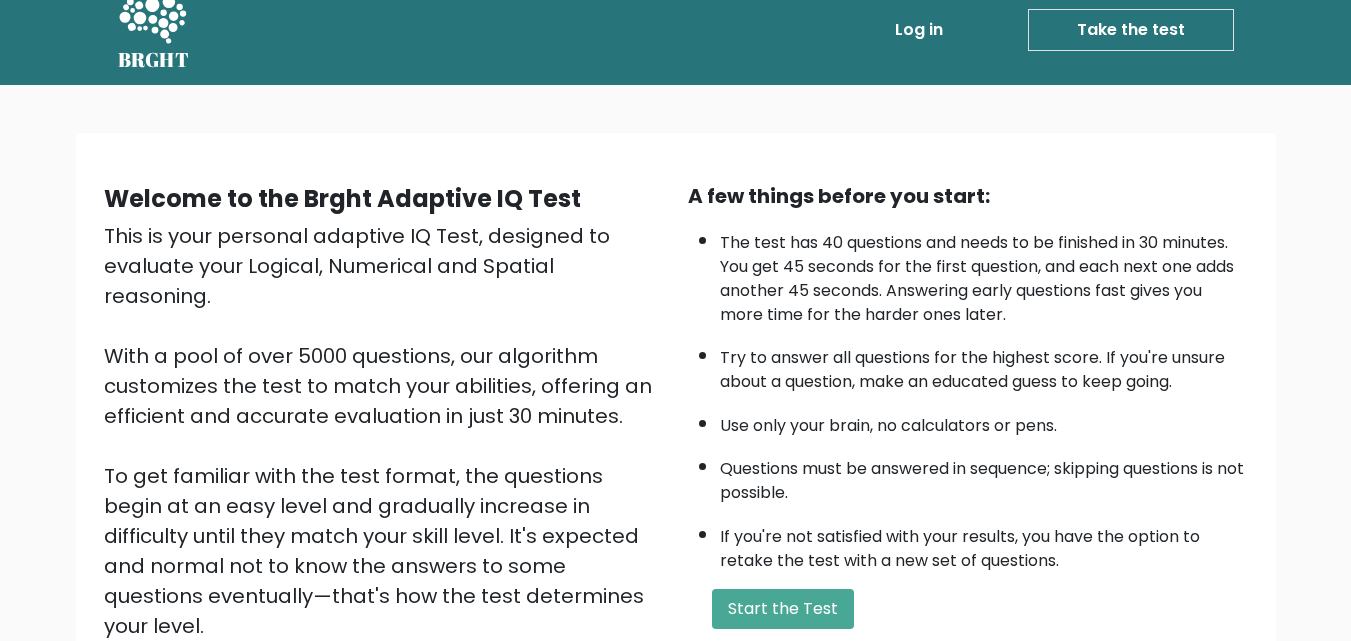 scroll, scrollTop: 31, scrollLeft: 0, axis: vertical 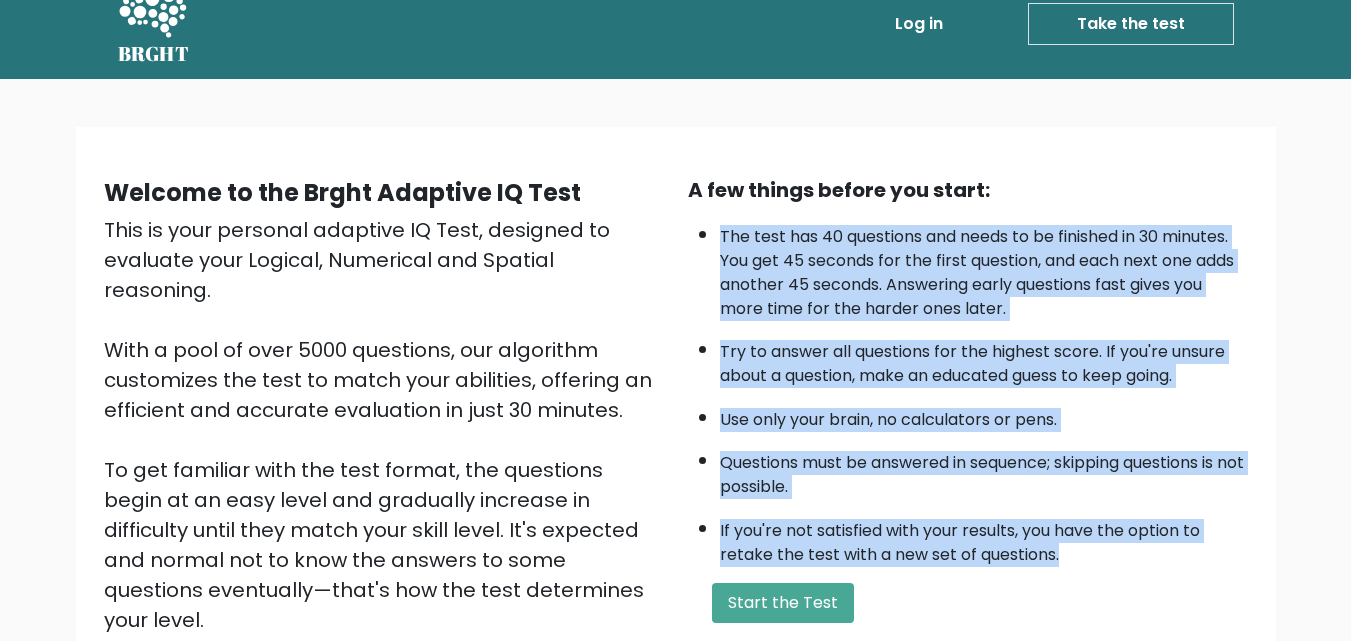 drag, startPoint x: 719, startPoint y: 233, endPoint x: 1098, endPoint y: 551, distance: 494.7373 